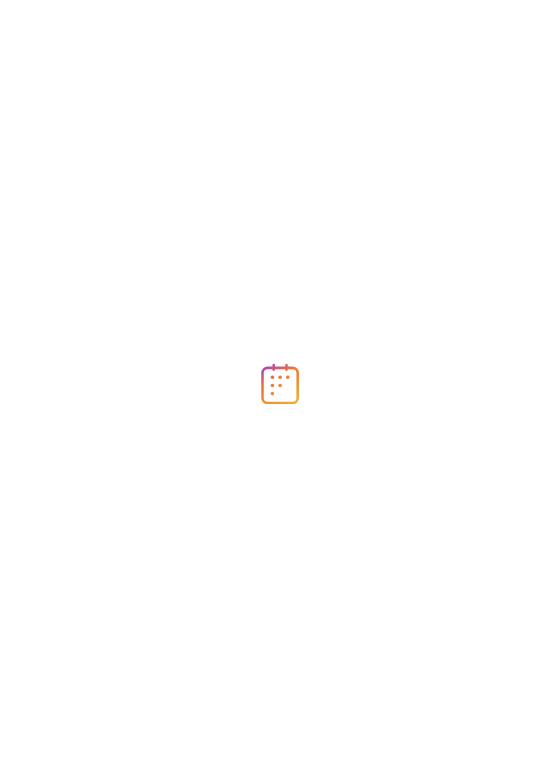 scroll, scrollTop: 0, scrollLeft: 0, axis: both 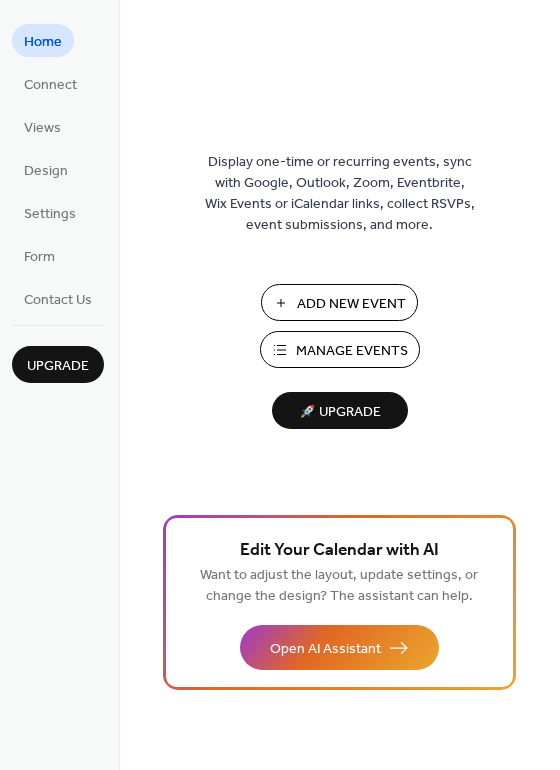 click on "Add New Event" at bounding box center [351, 304] 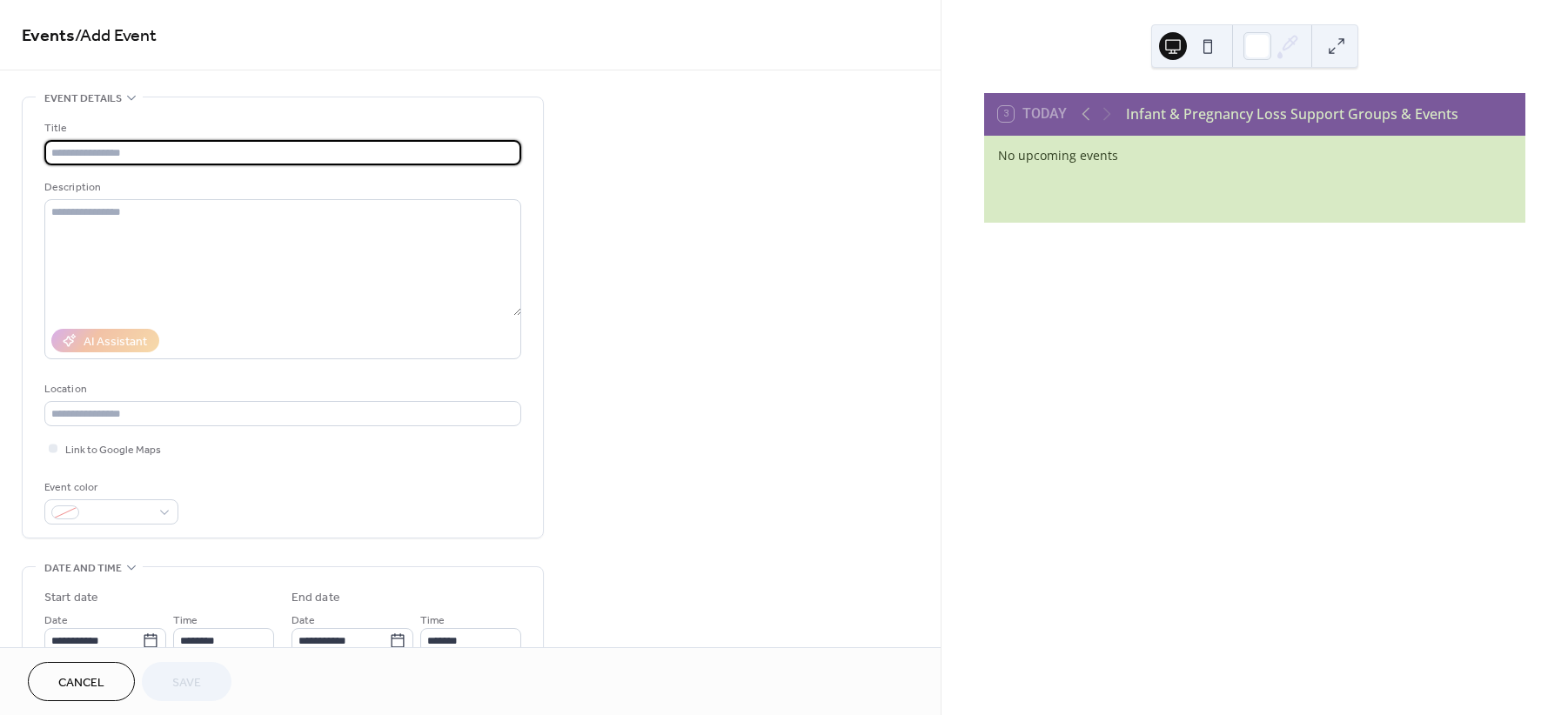 scroll, scrollTop: 0, scrollLeft: 0, axis: both 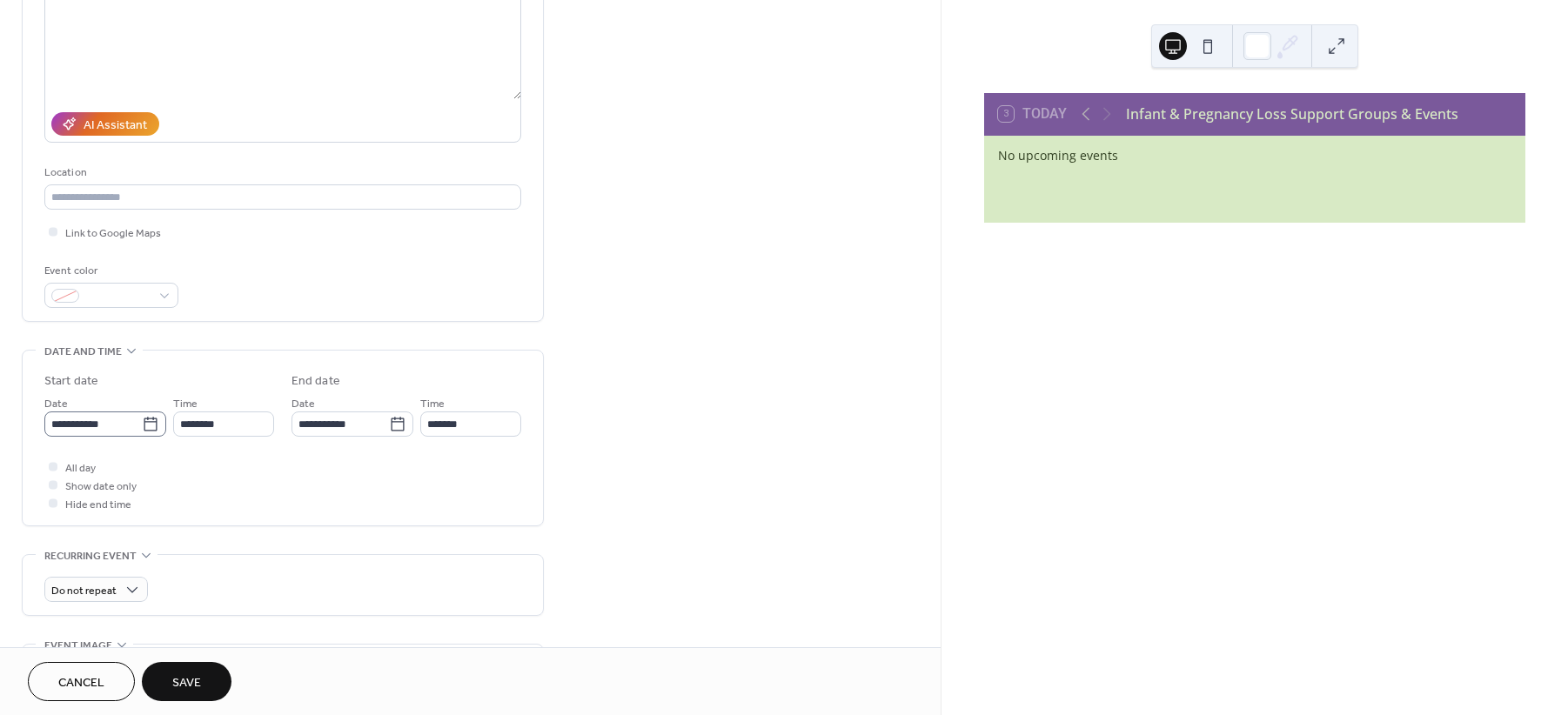 type on "**********" 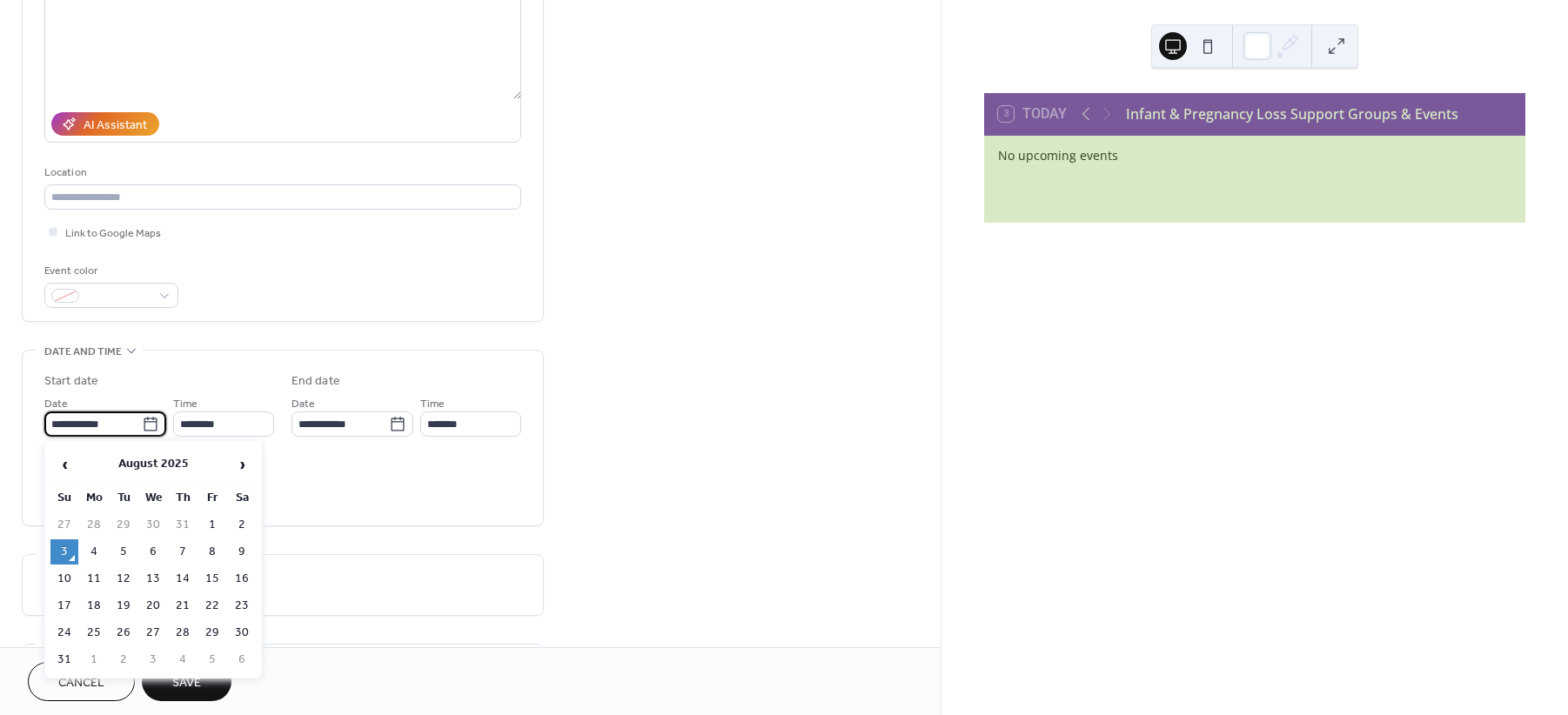 click on "**********" at bounding box center [784, 358] 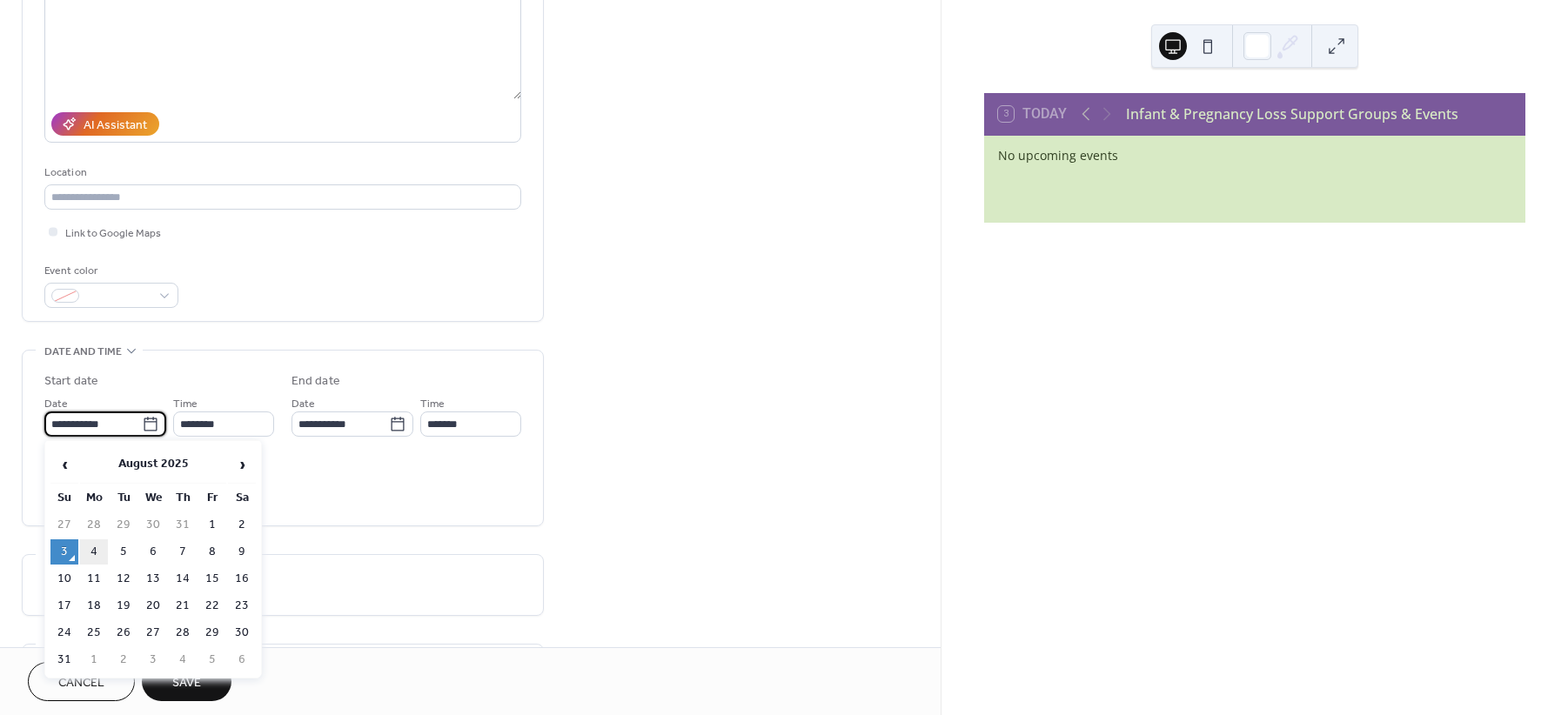 click on "4" at bounding box center (94, 551) 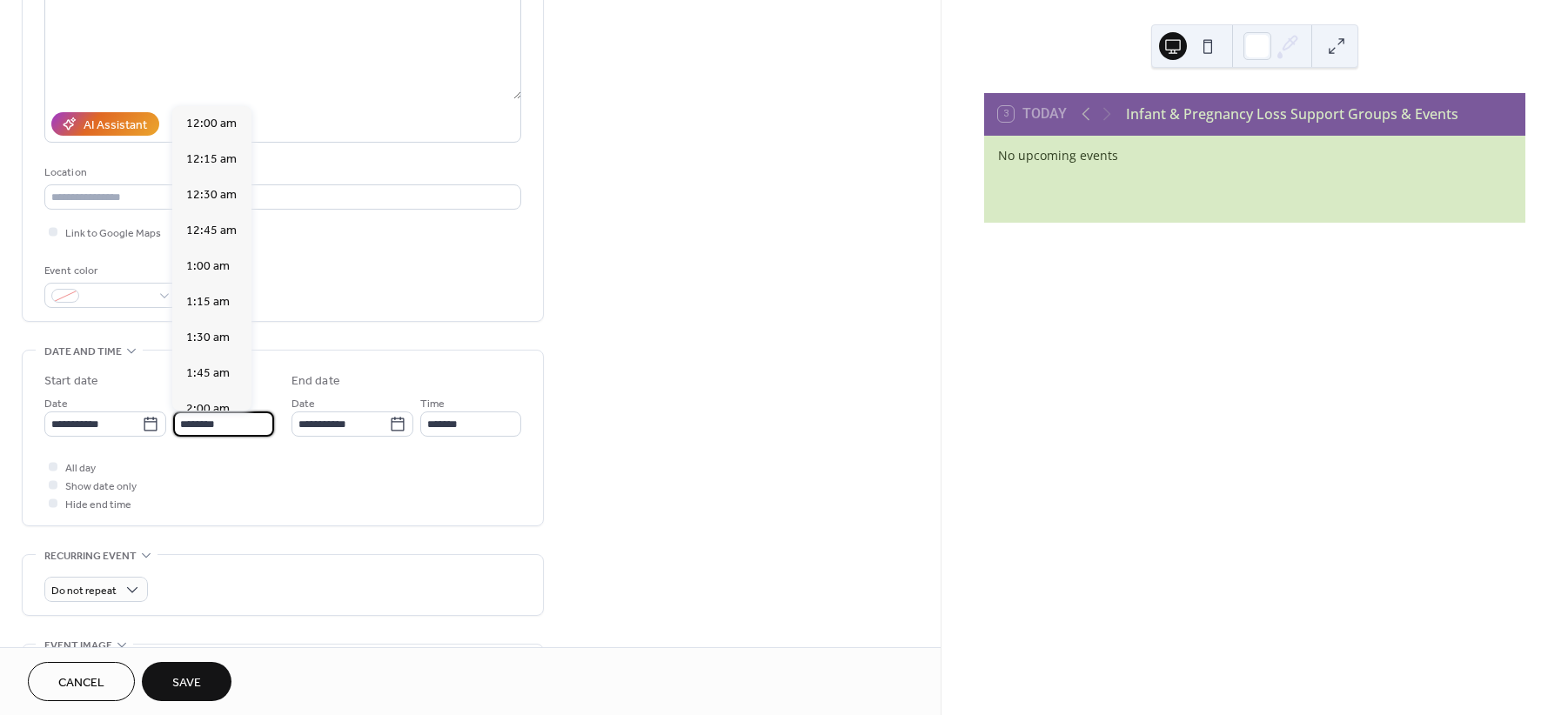 click on "********" at bounding box center (224, 424) 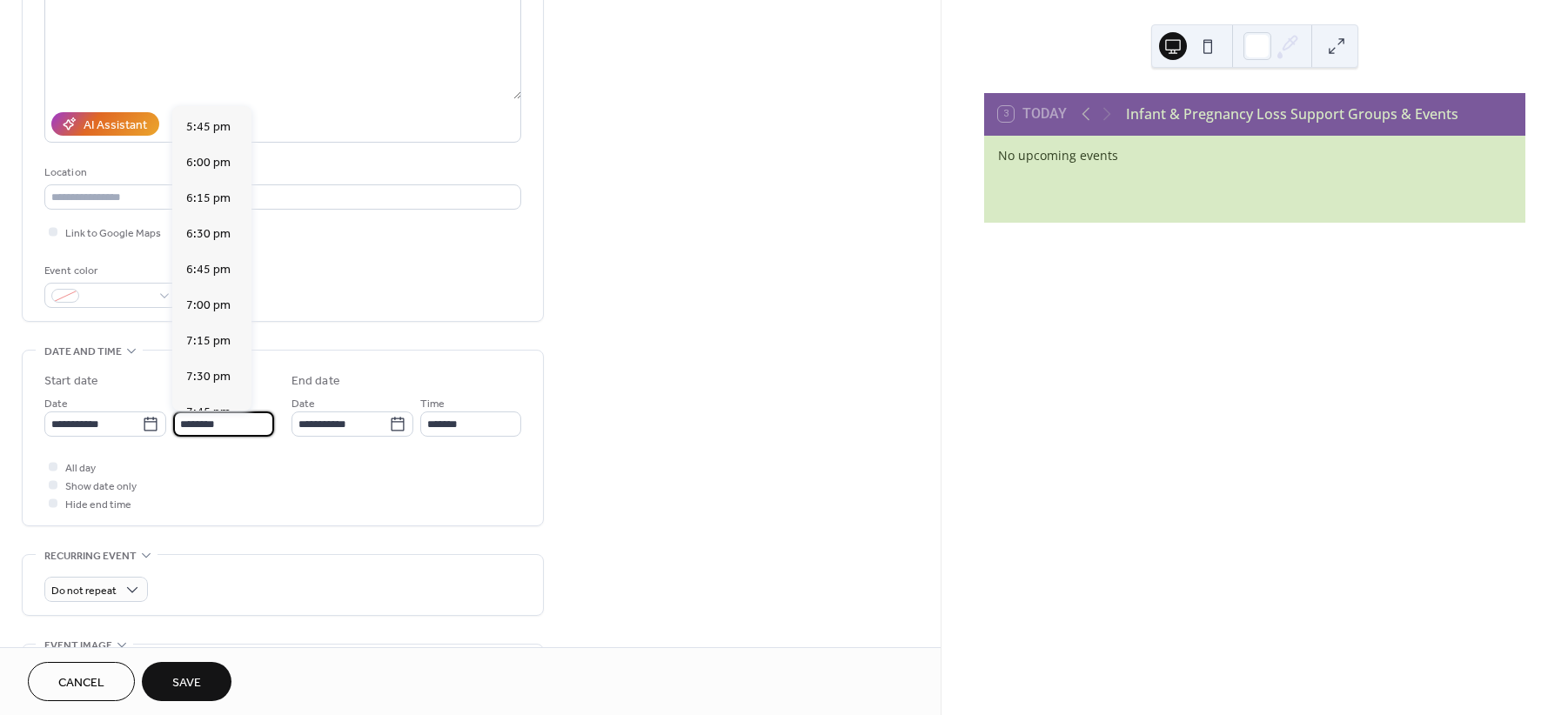 scroll, scrollTop: 2588, scrollLeft: 0, axis: vertical 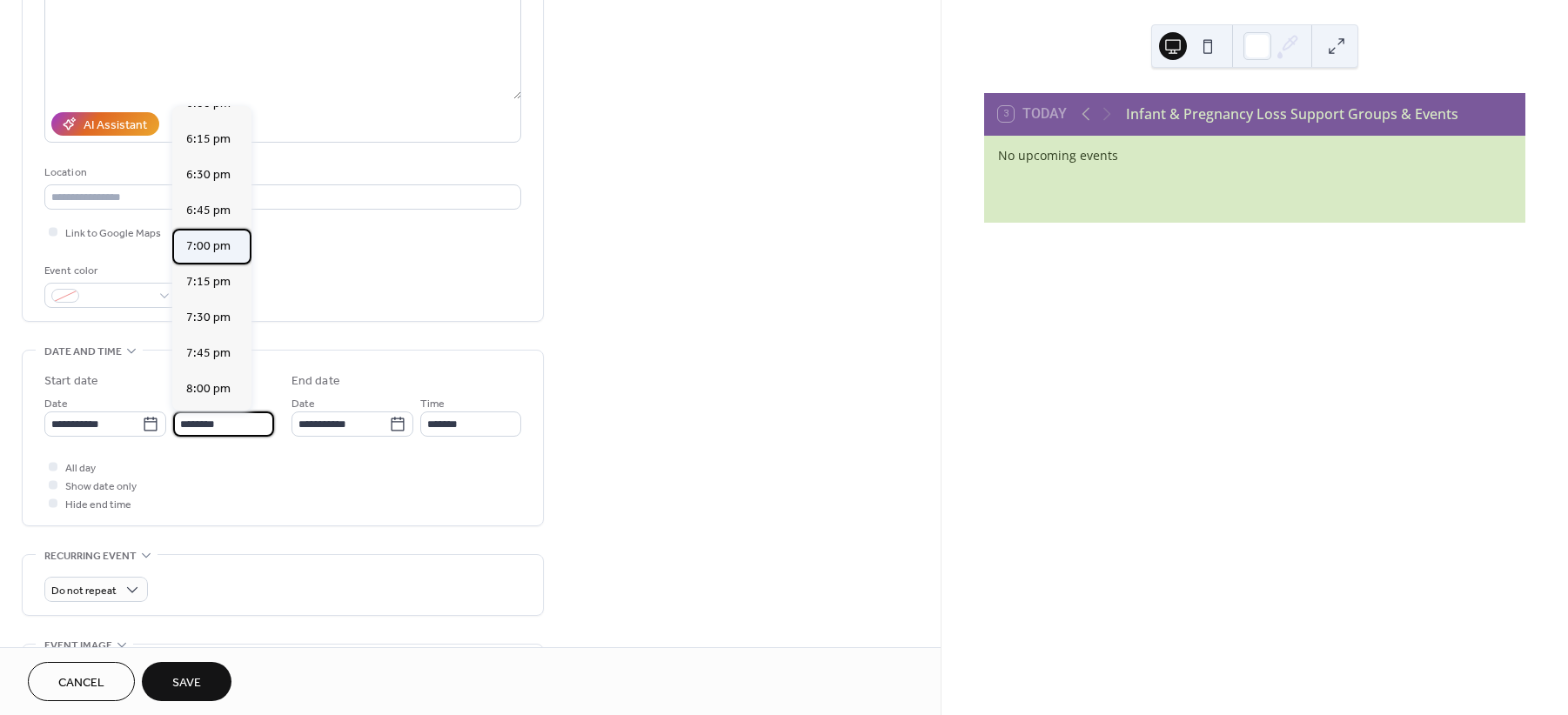 click on "7:00 pm" at bounding box center [208, 245] 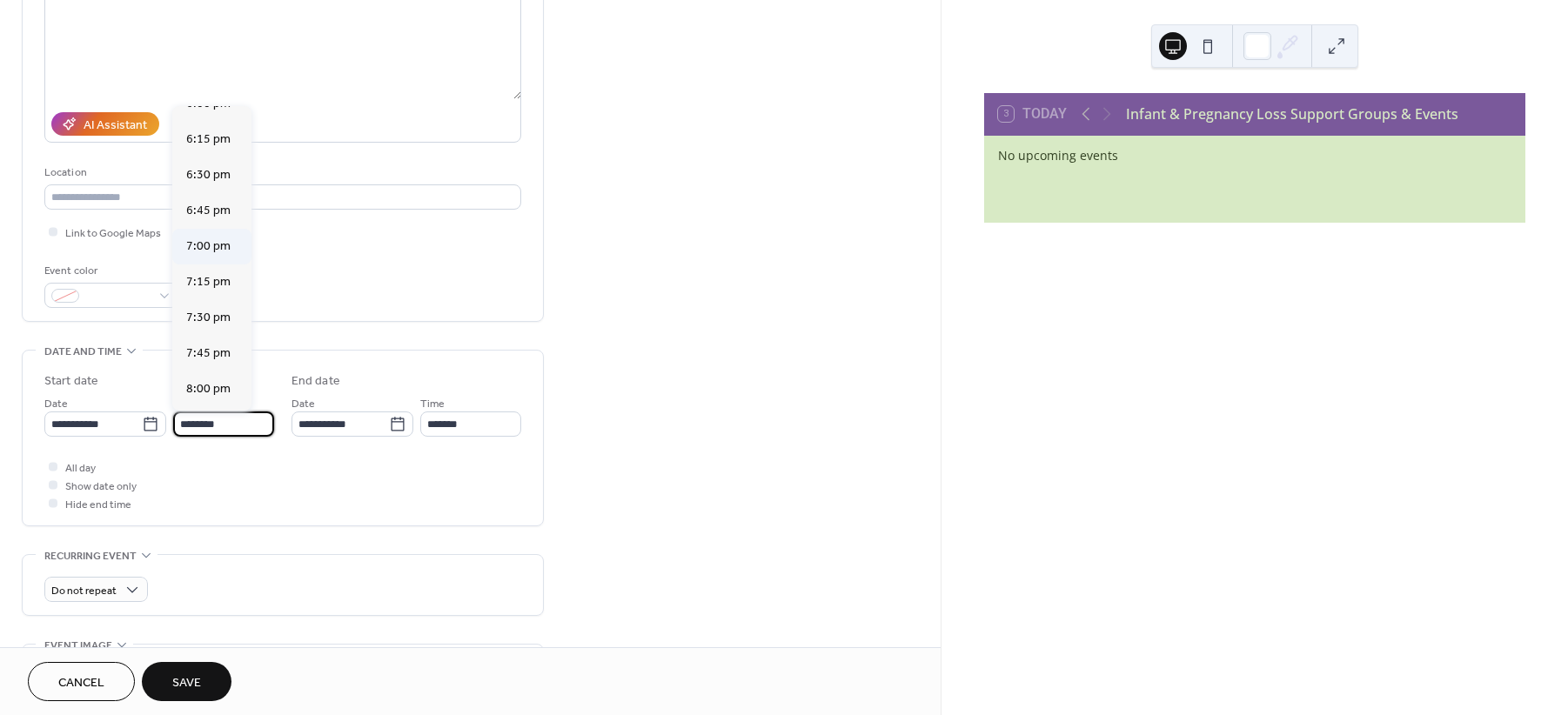 type on "*******" 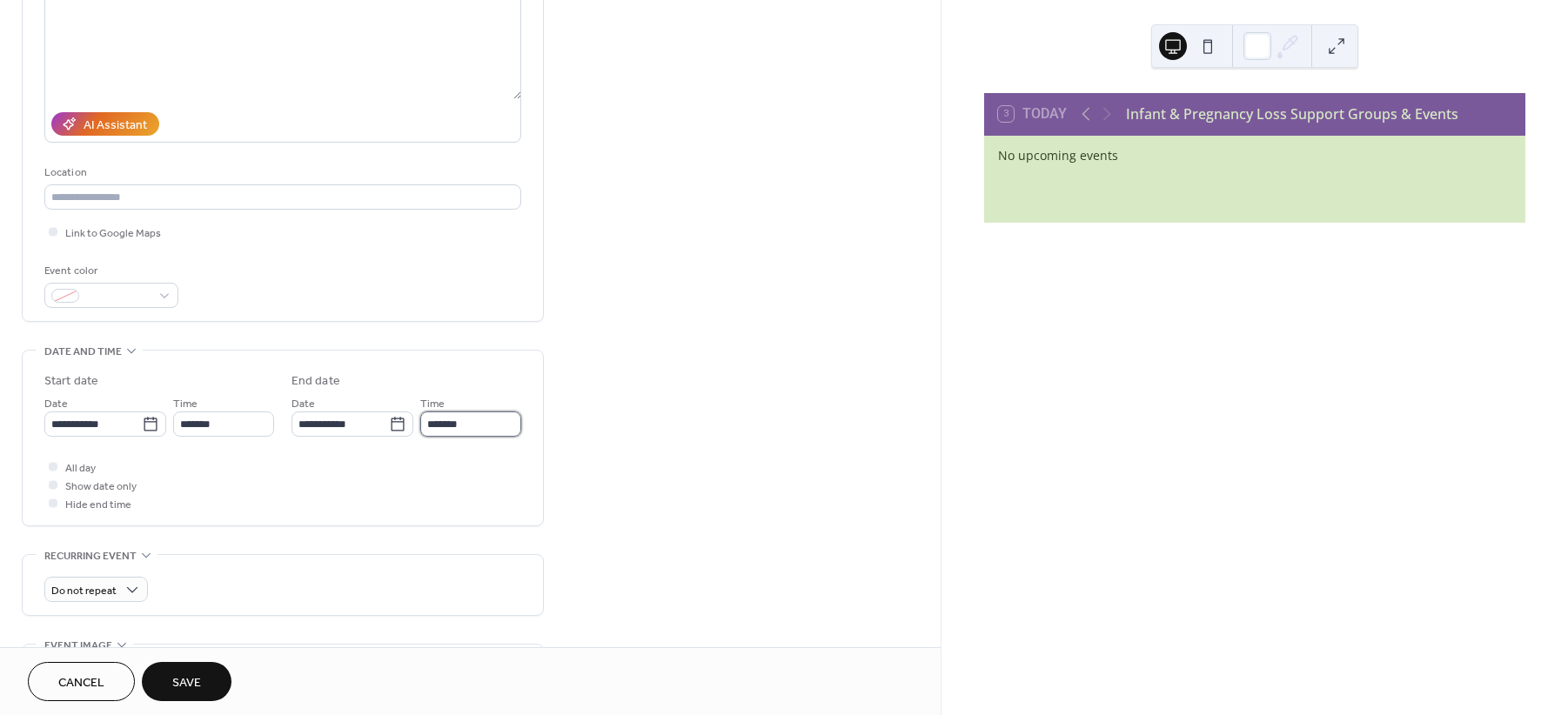 click on "*******" at bounding box center [471, 424] 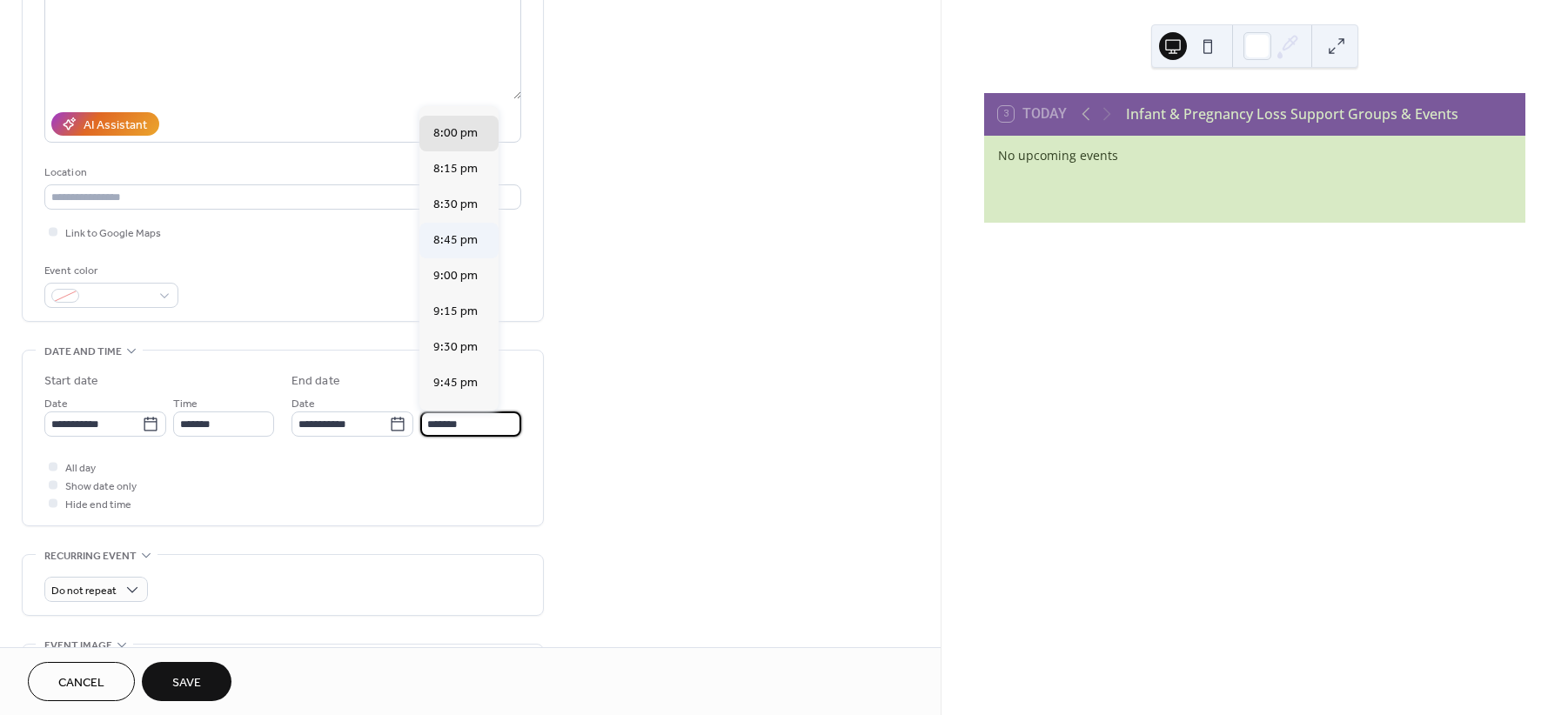 scroll, scrollTop: 108, scrollLeft: 0, axis: vertical 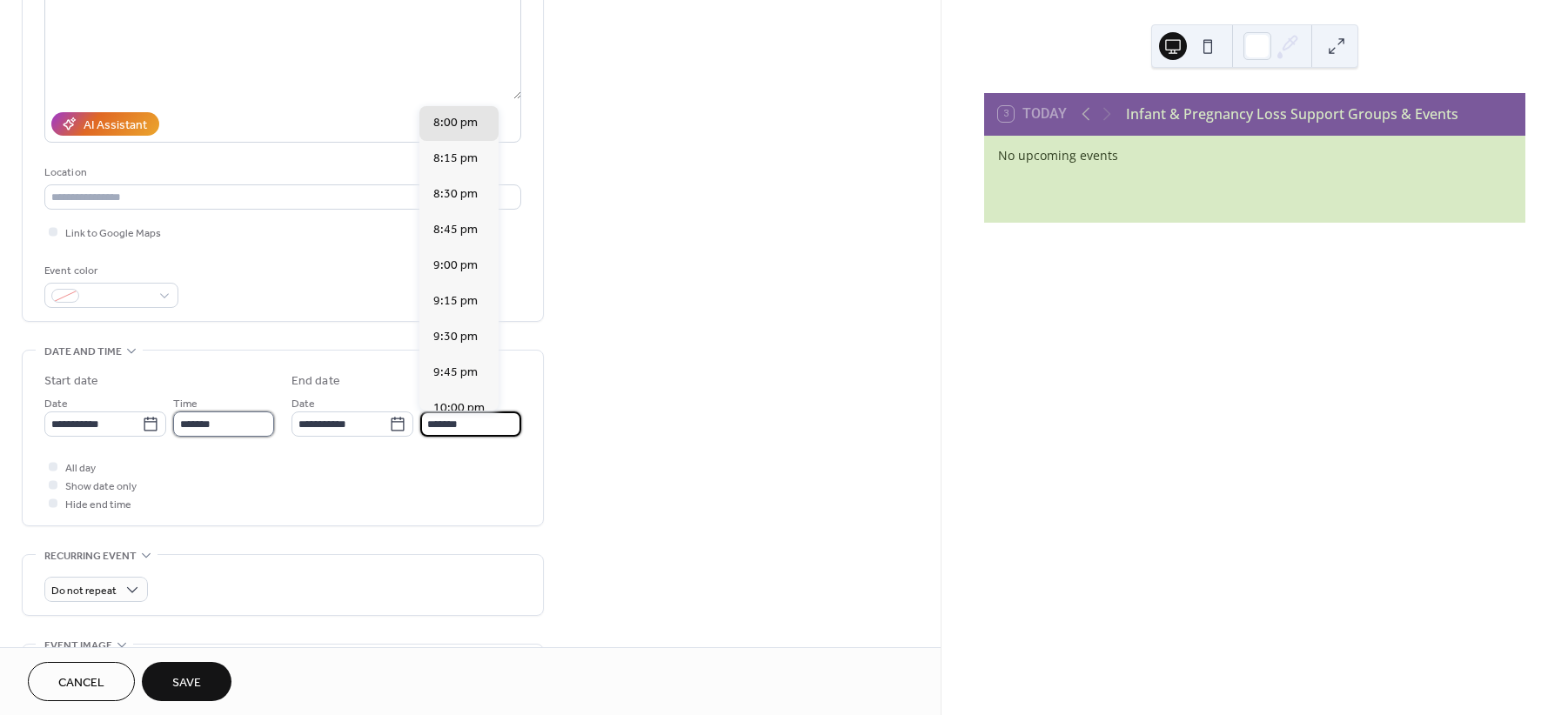 click on "*******" at bounding box center [224, 424] 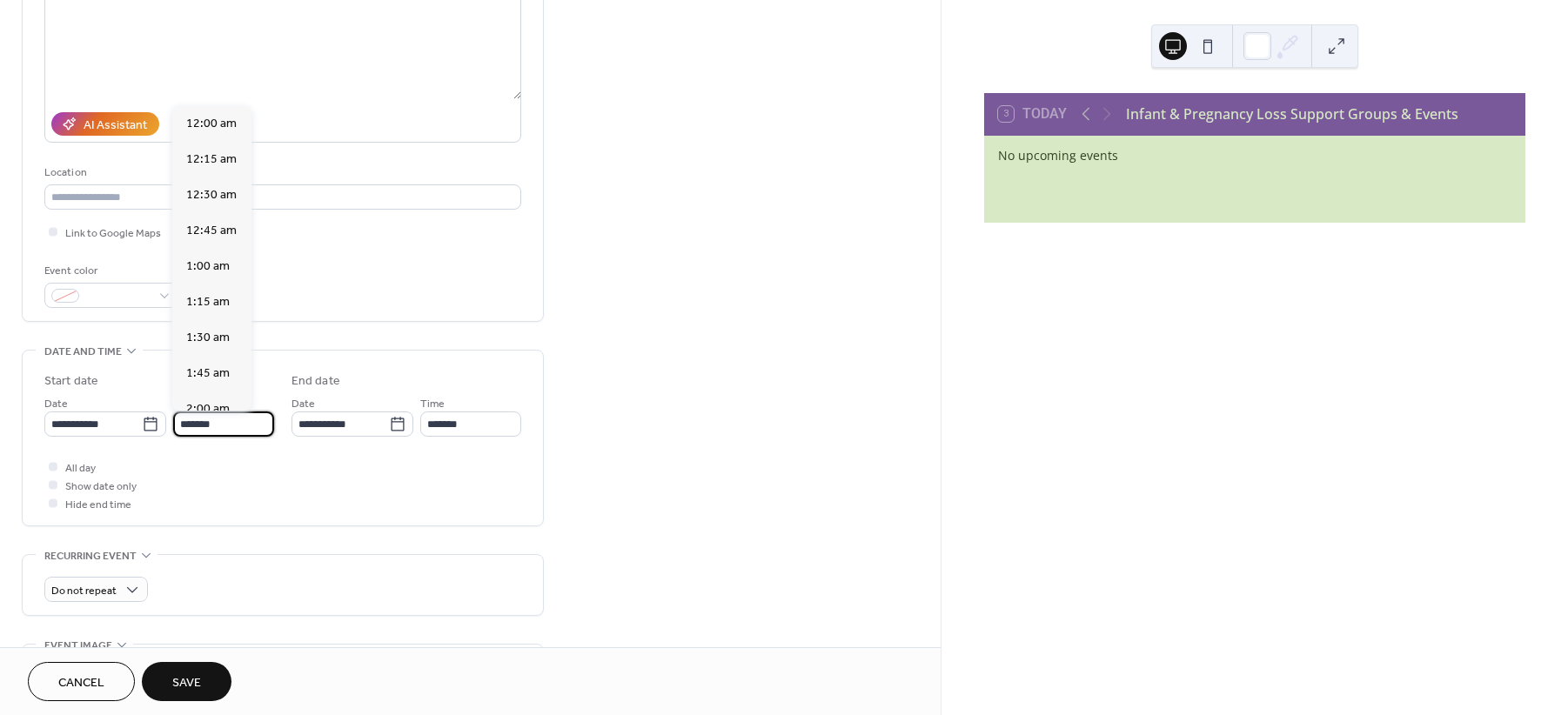 scroll, scrollTop: 2720, scrollLeft: 0, axis: vertical 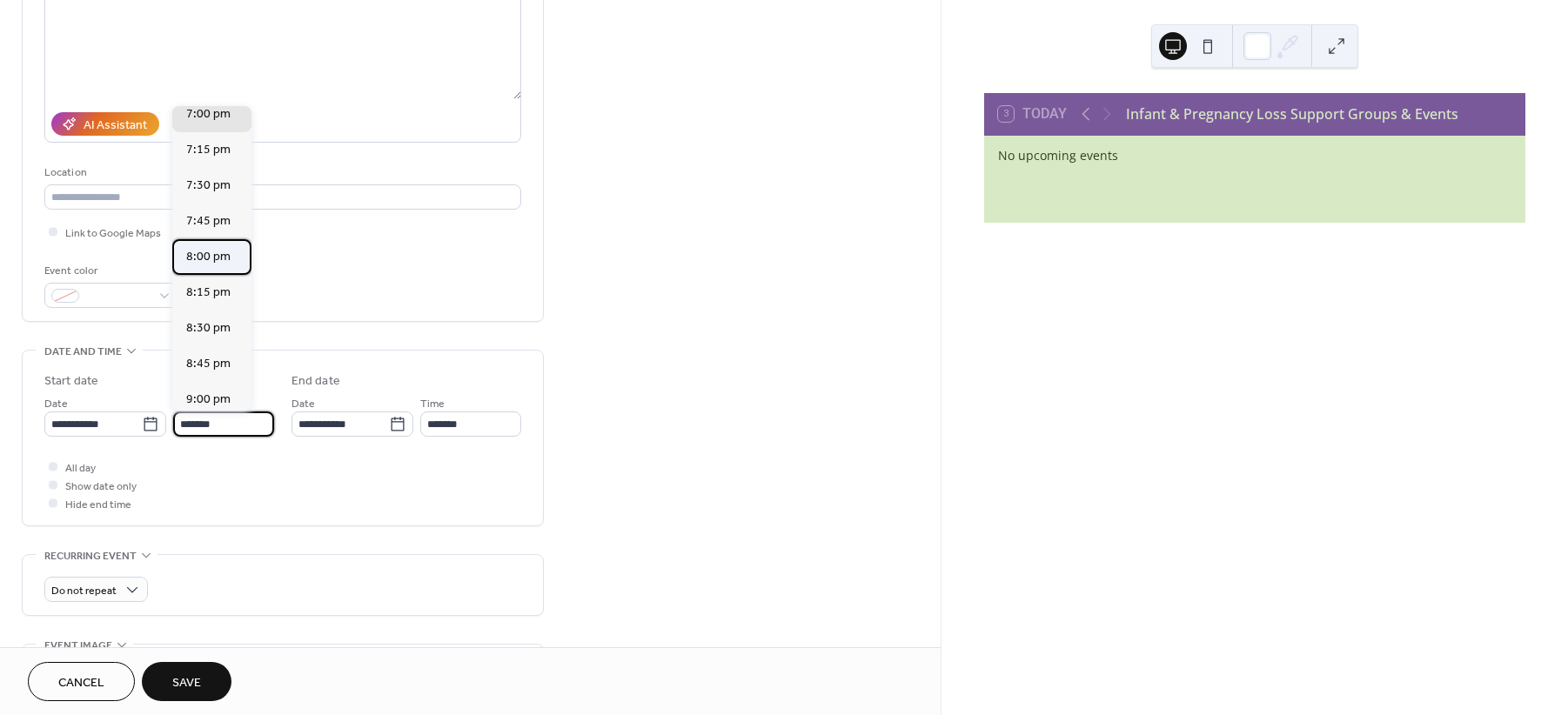 click on "8:00 pm" at bounding box center (208, 256) 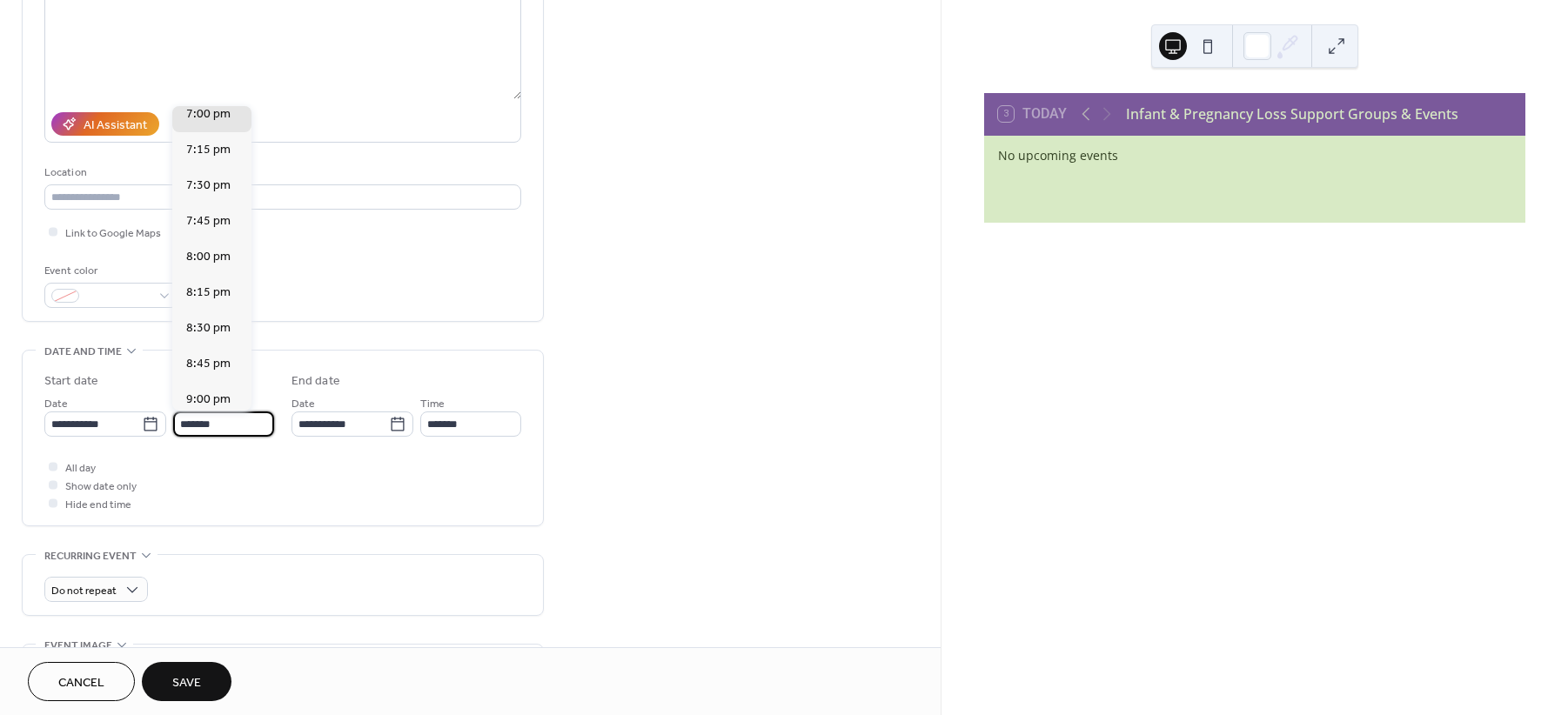 type on "*******" 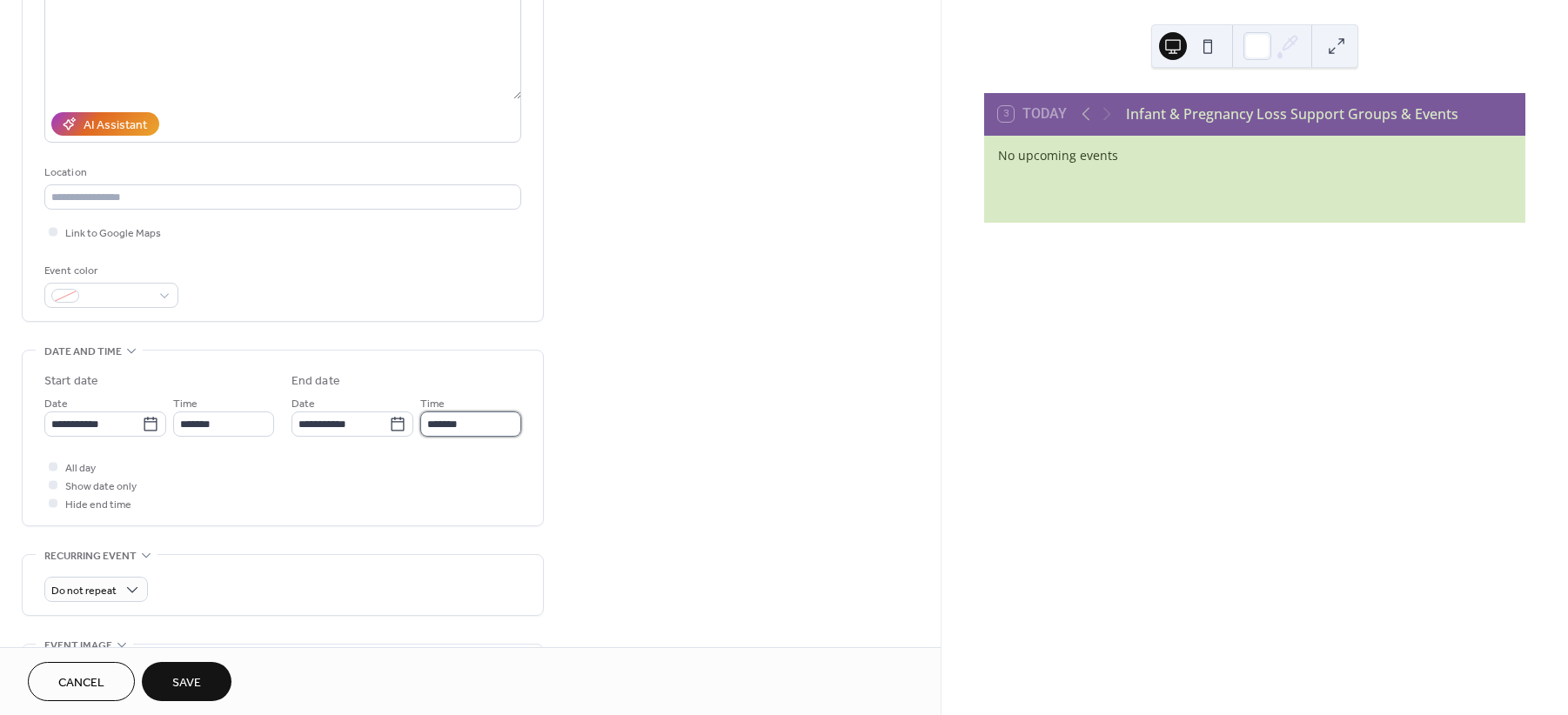 click on "*******" at bounding box center (471, 424) 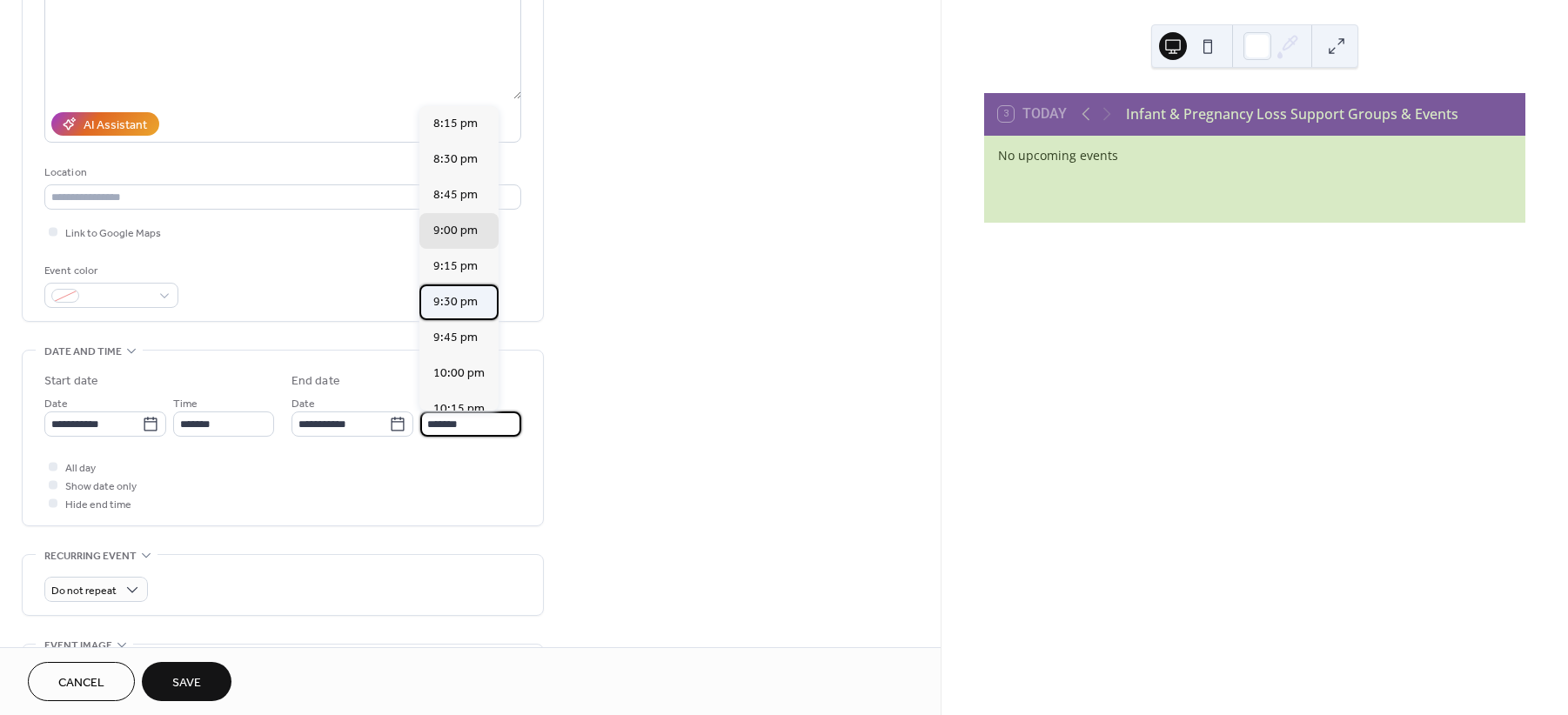 click on "9:30 pm" at bounding box center (455, 301) 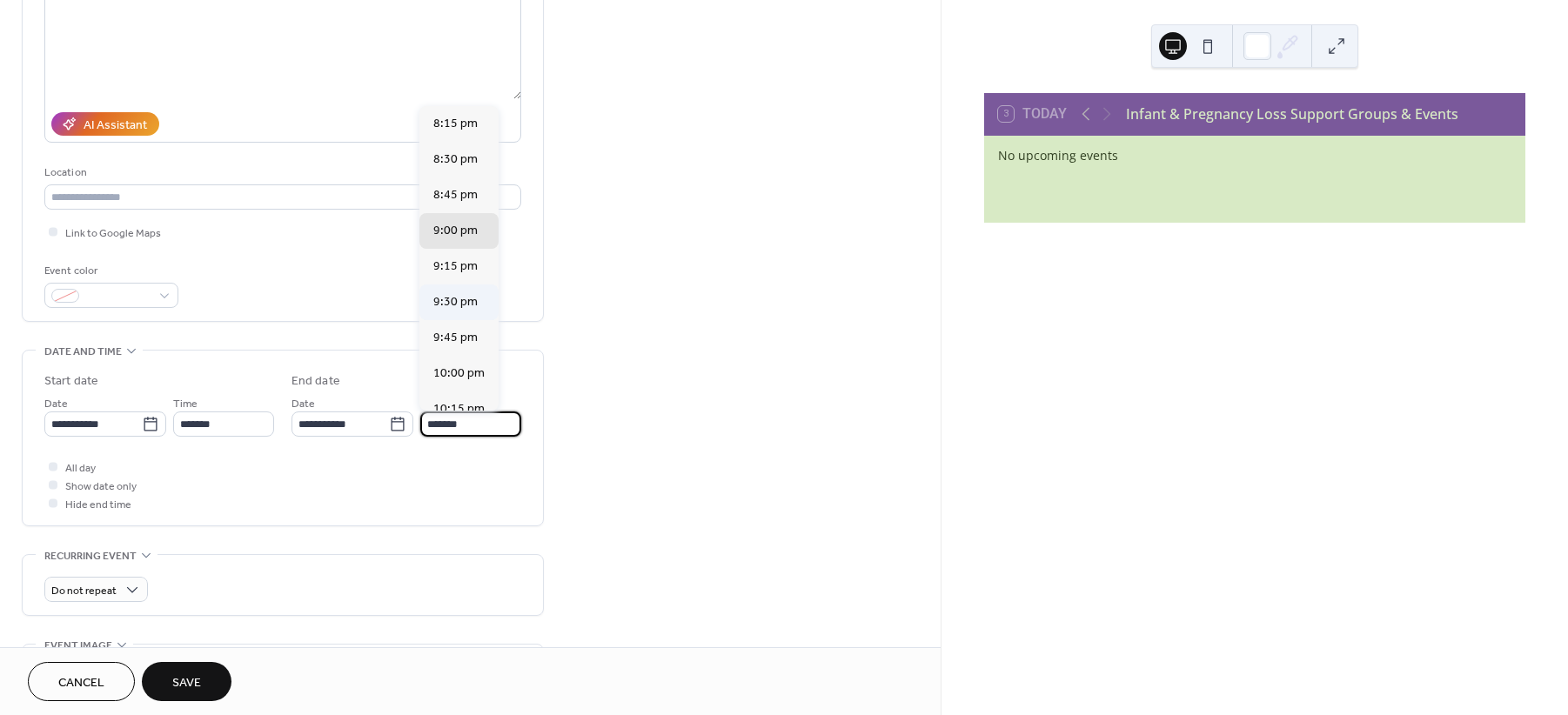 type on "*******" 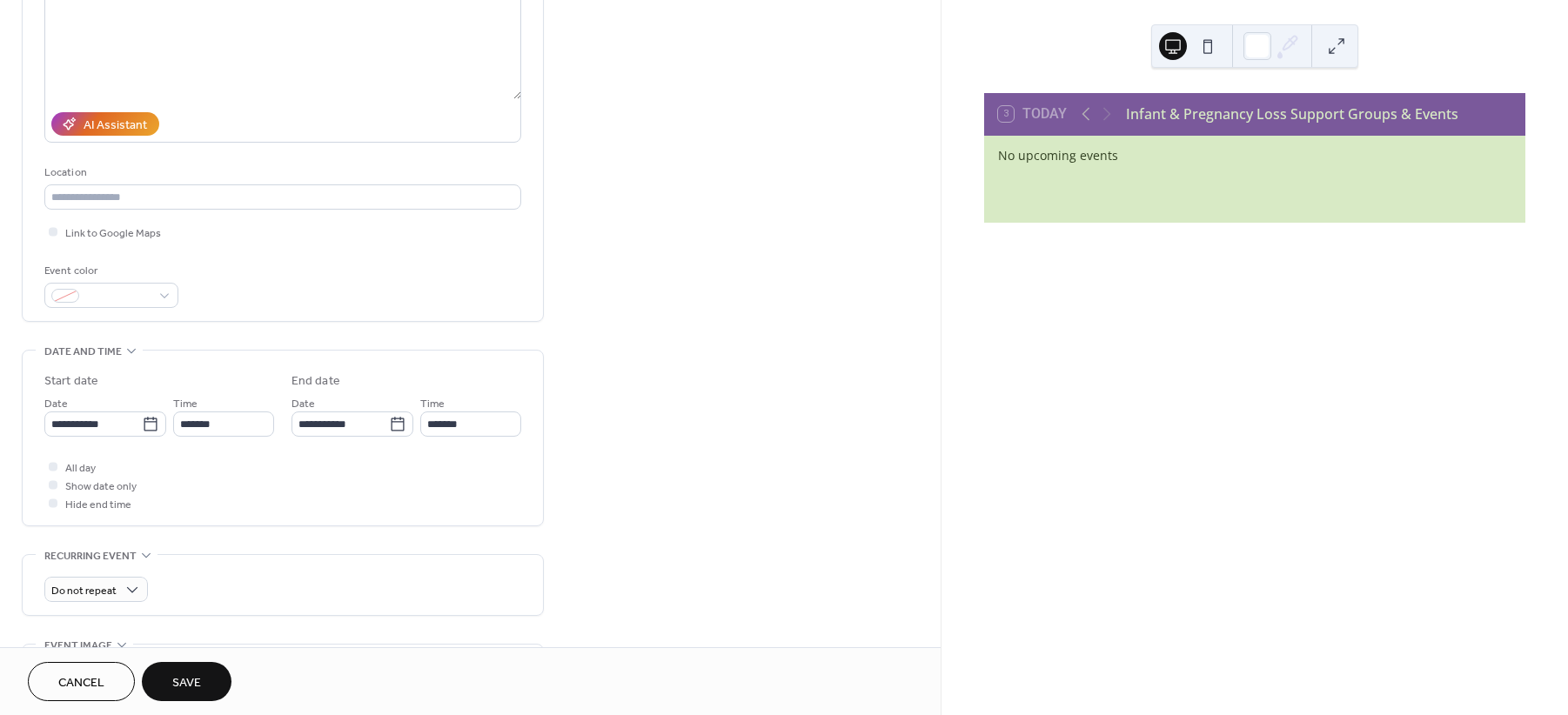 click on "Save" at bounding box center [186, 681] 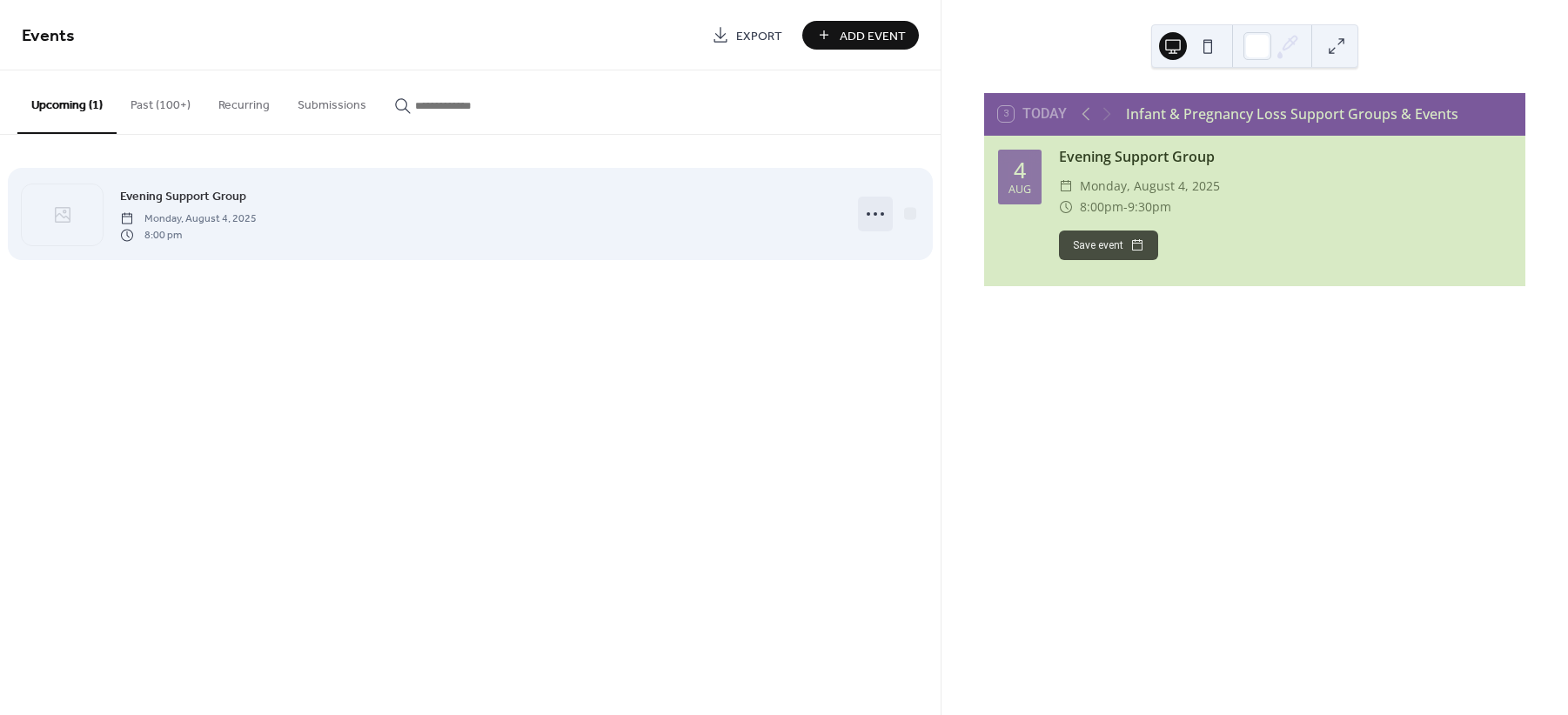 click 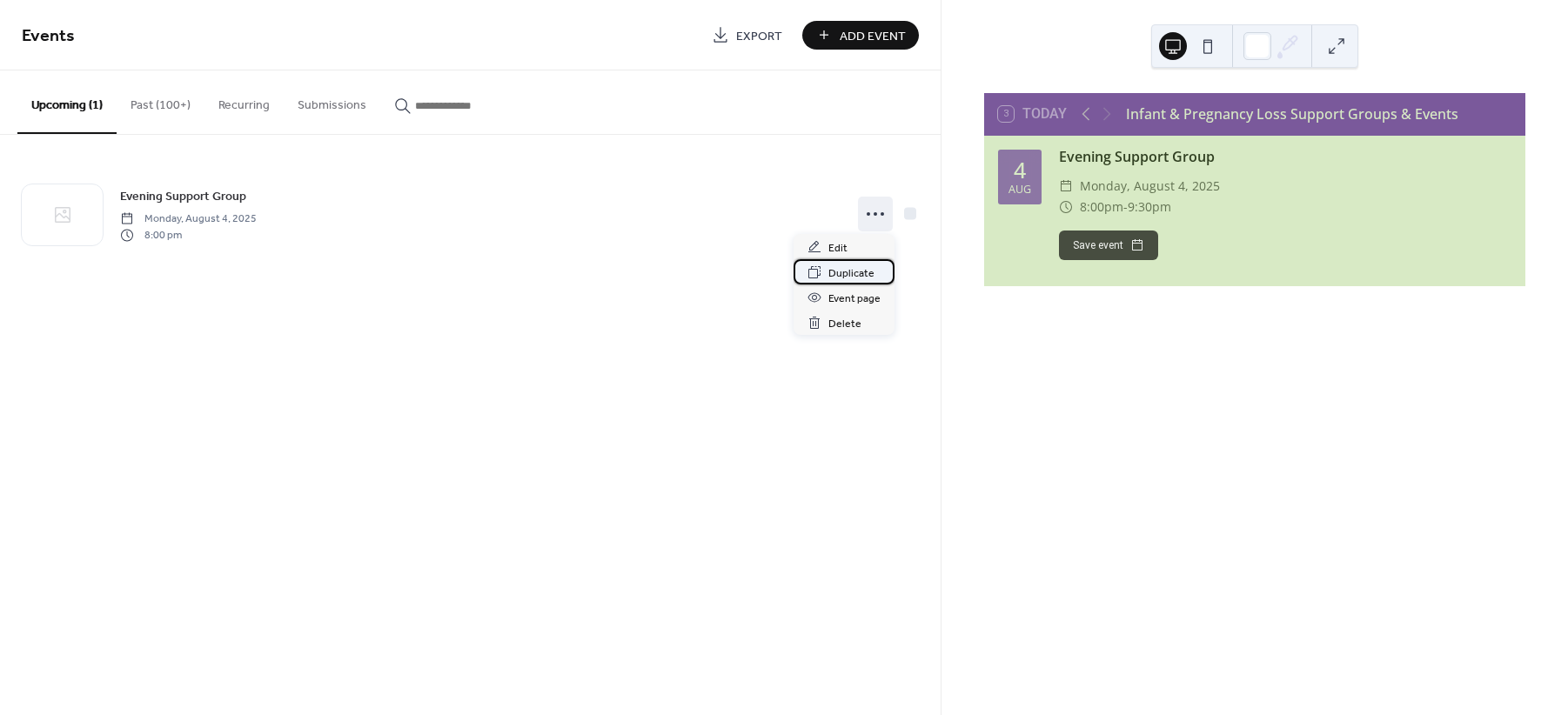 click on "Duplicate" at bounding box center (851, 273) 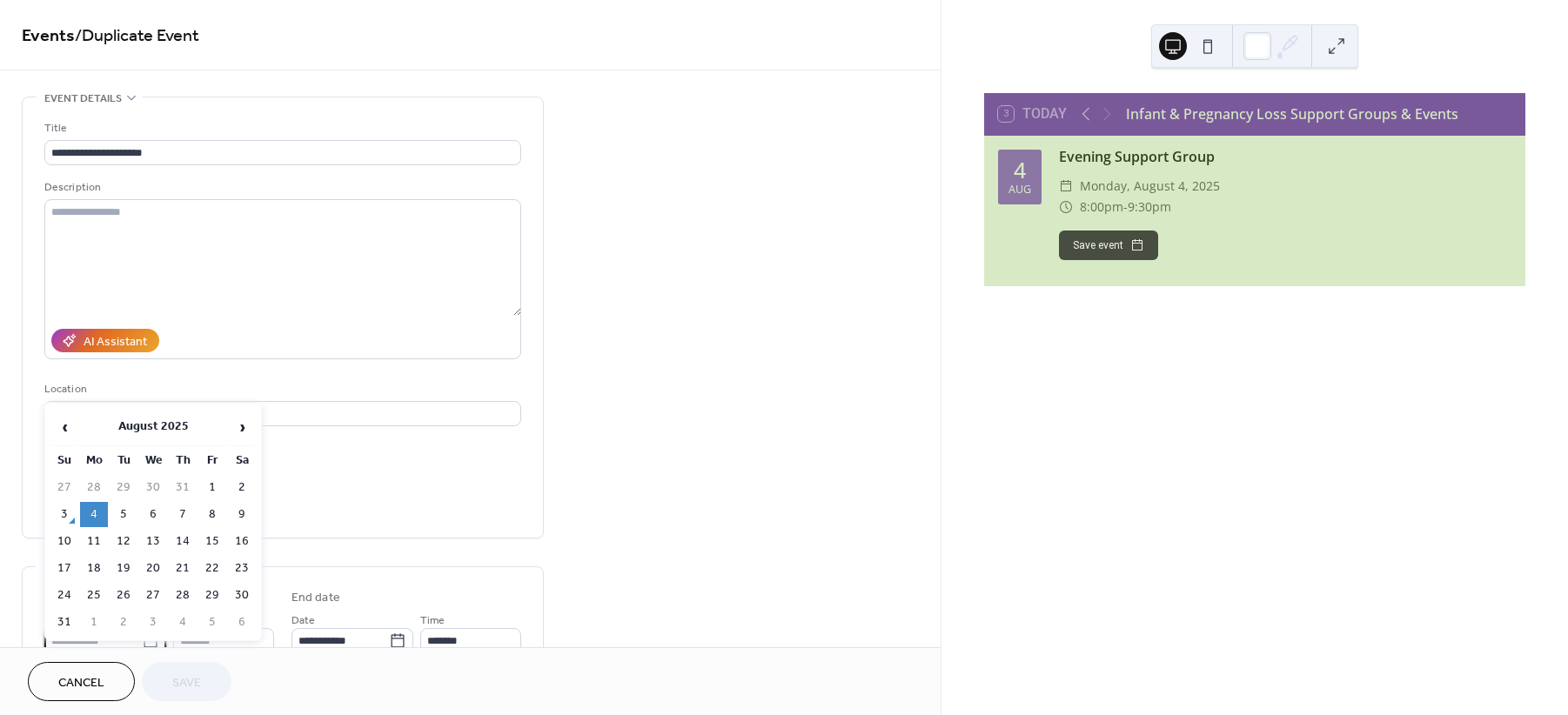 click on "**********" at bounding box center (93, 640) 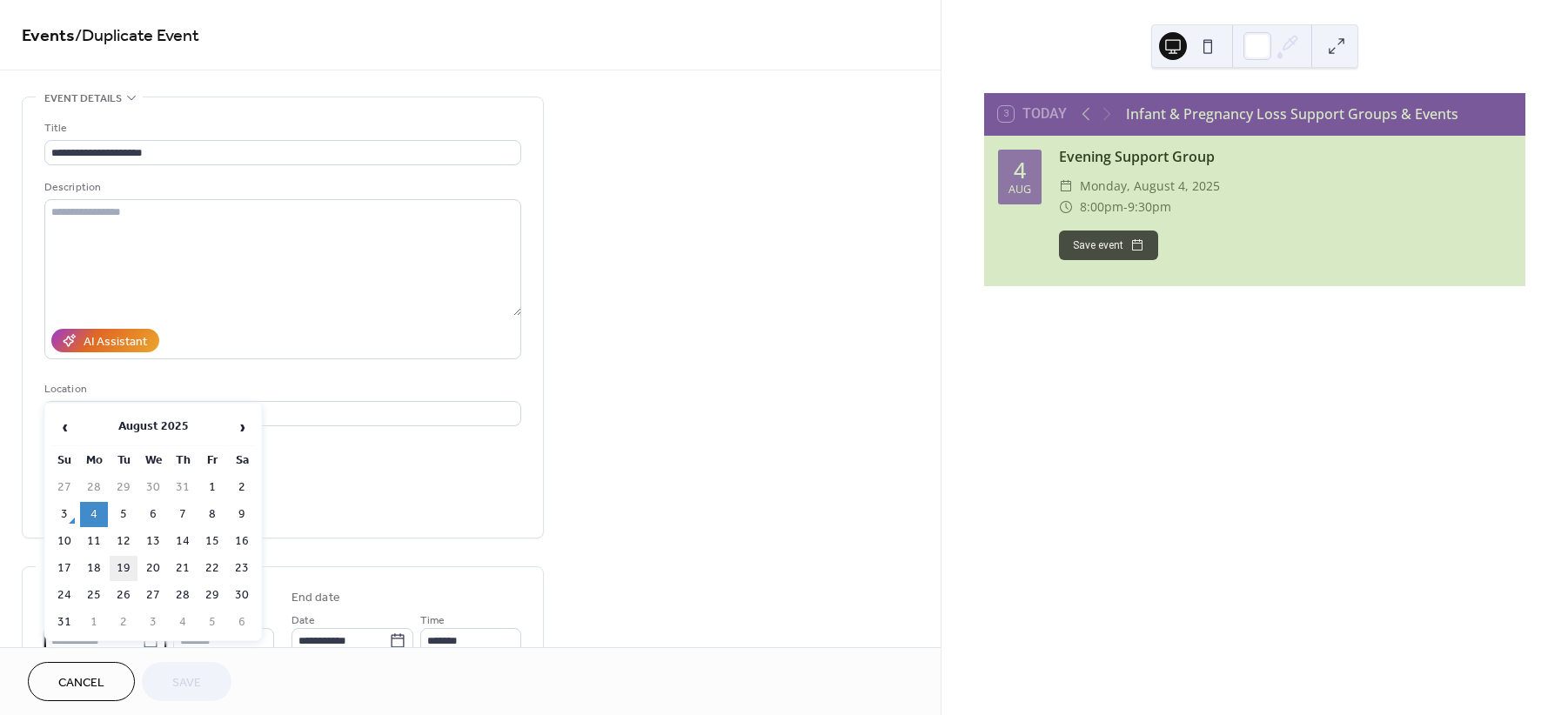 click on "19" at bounding box center [124, 568] 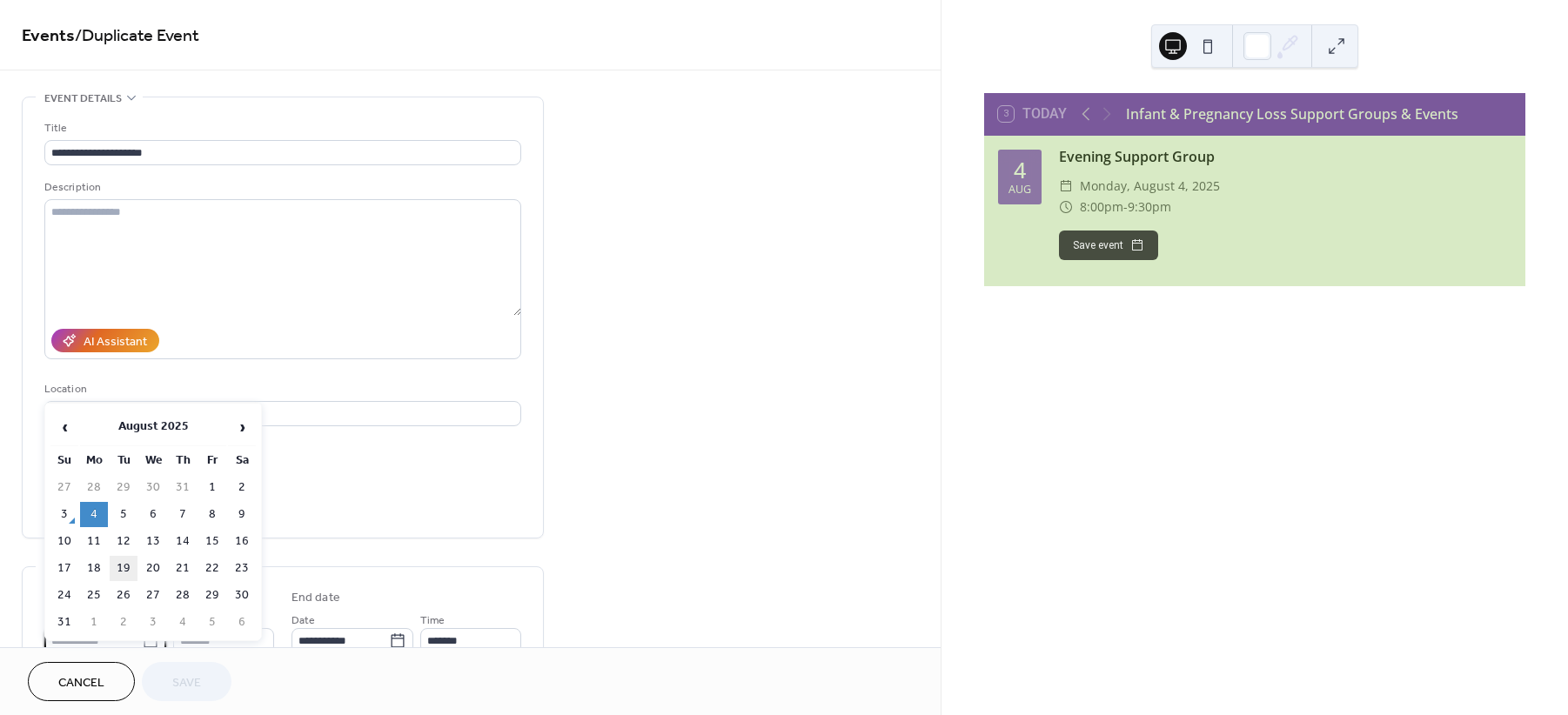 type on "**********" 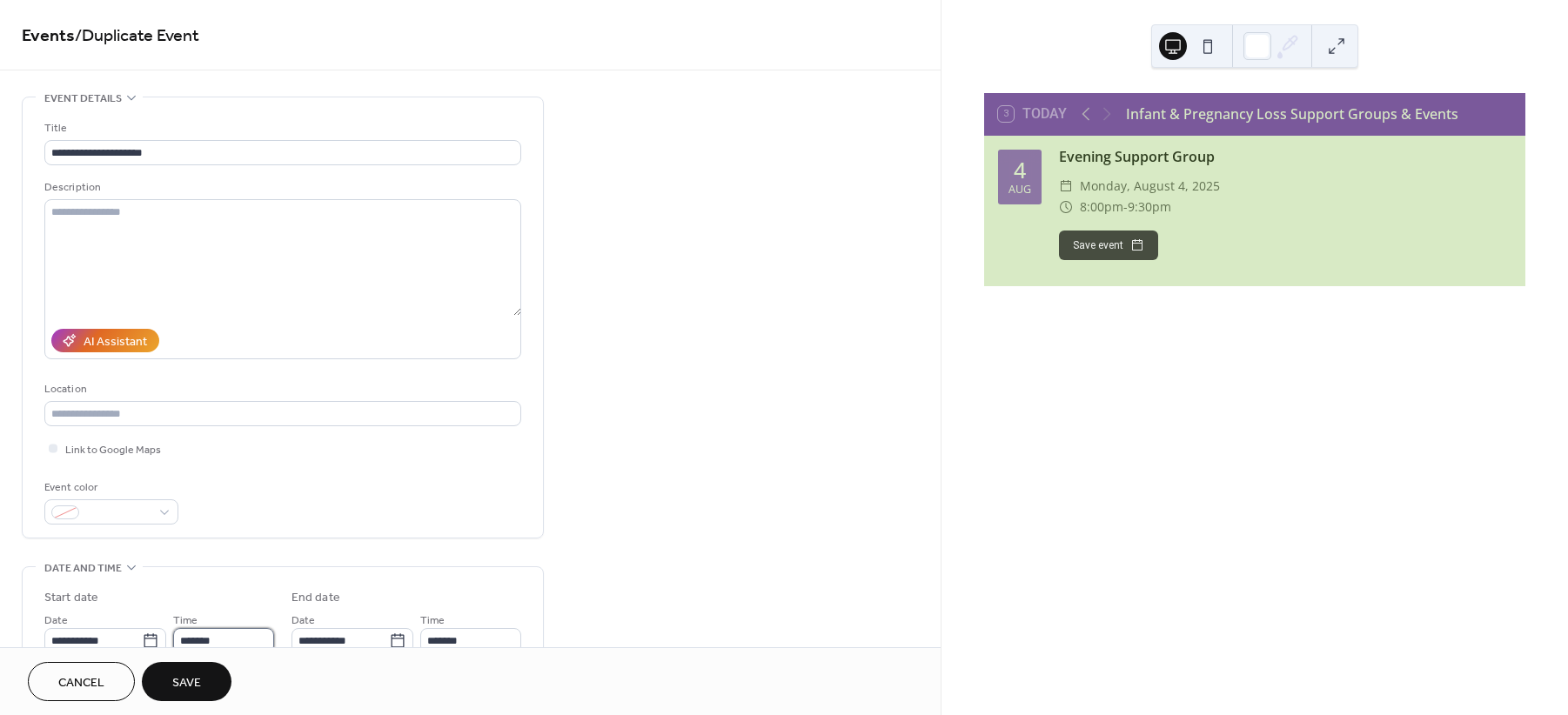 click on "*******" at bounding box center (224, 640) 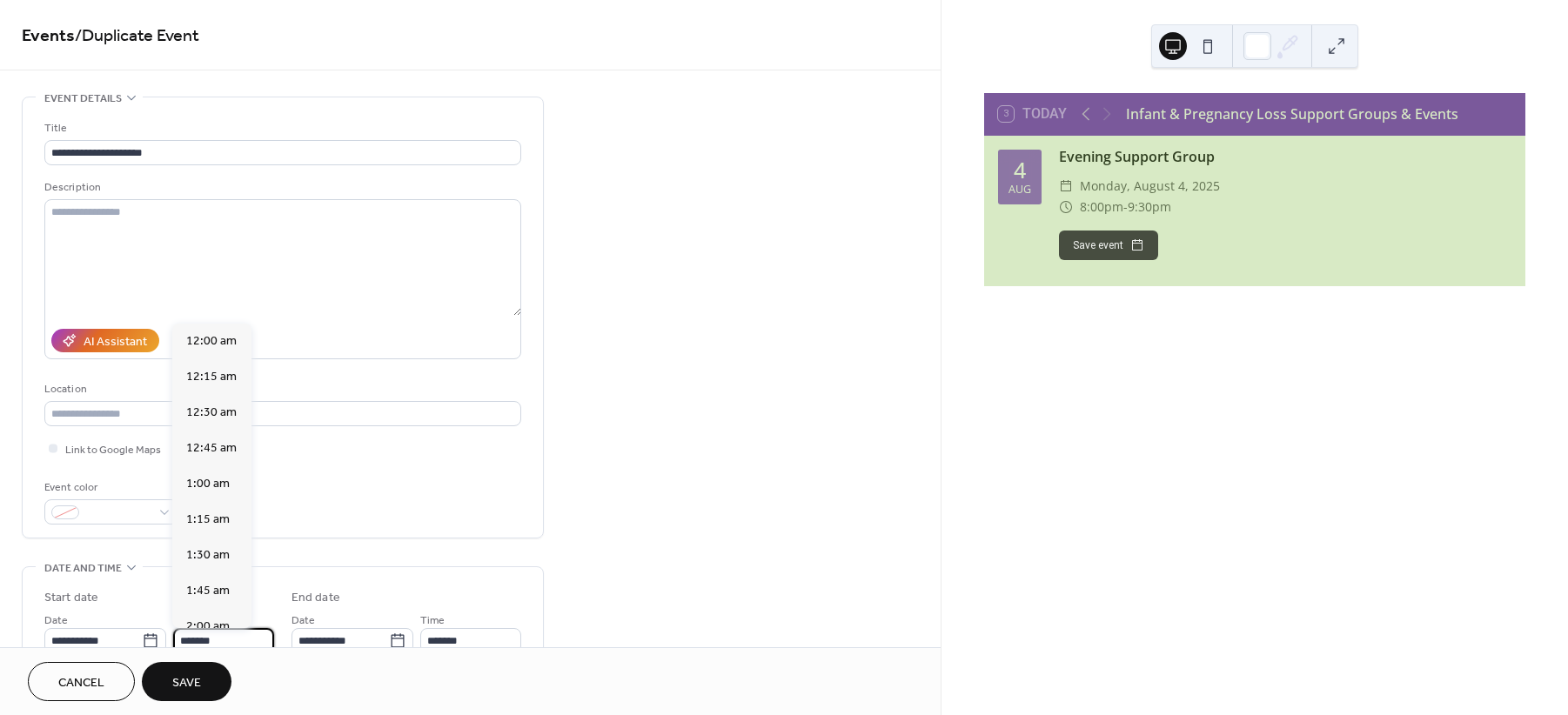 scroll, scrollTop: 2863, scrollLeft: 0, axis: vertical 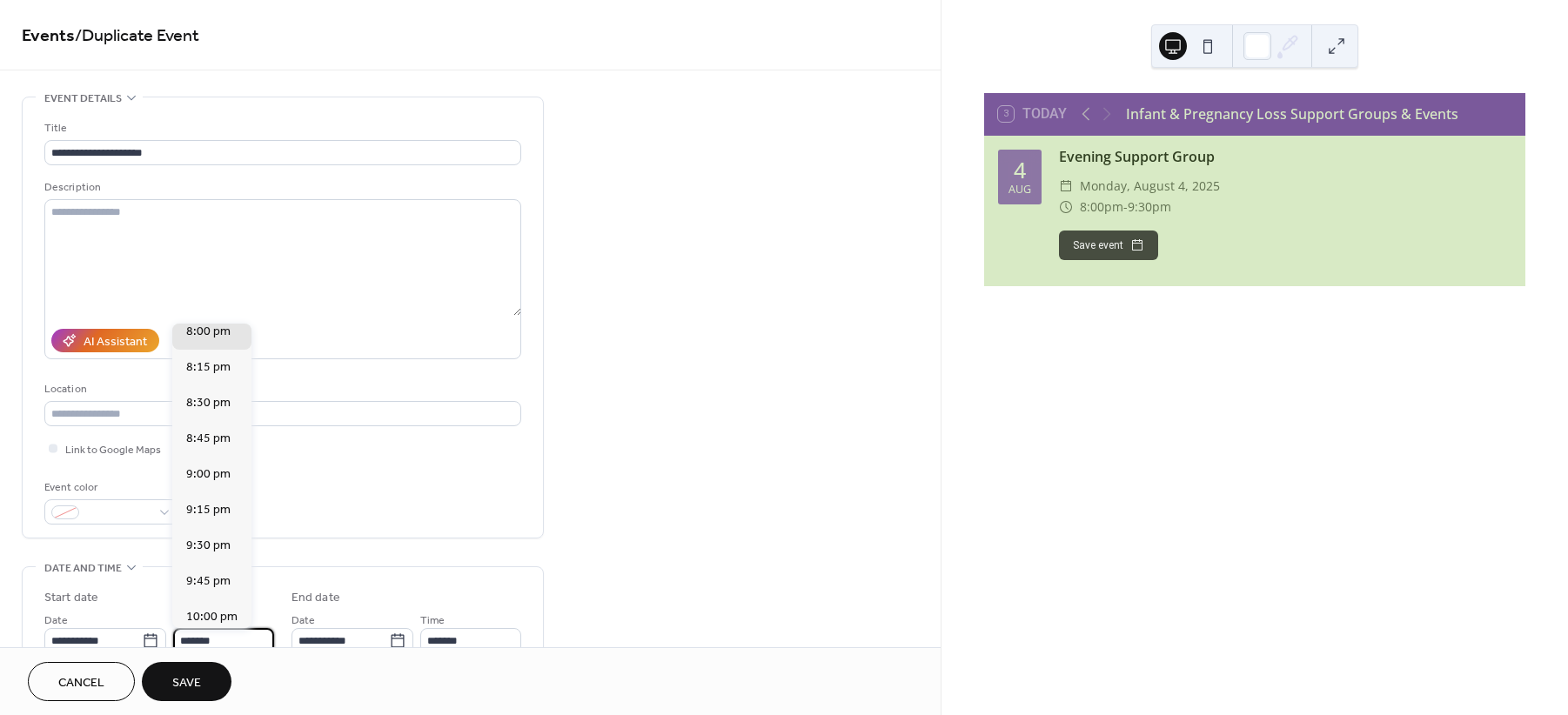 click on "**********" at bounding box center (283, 317) 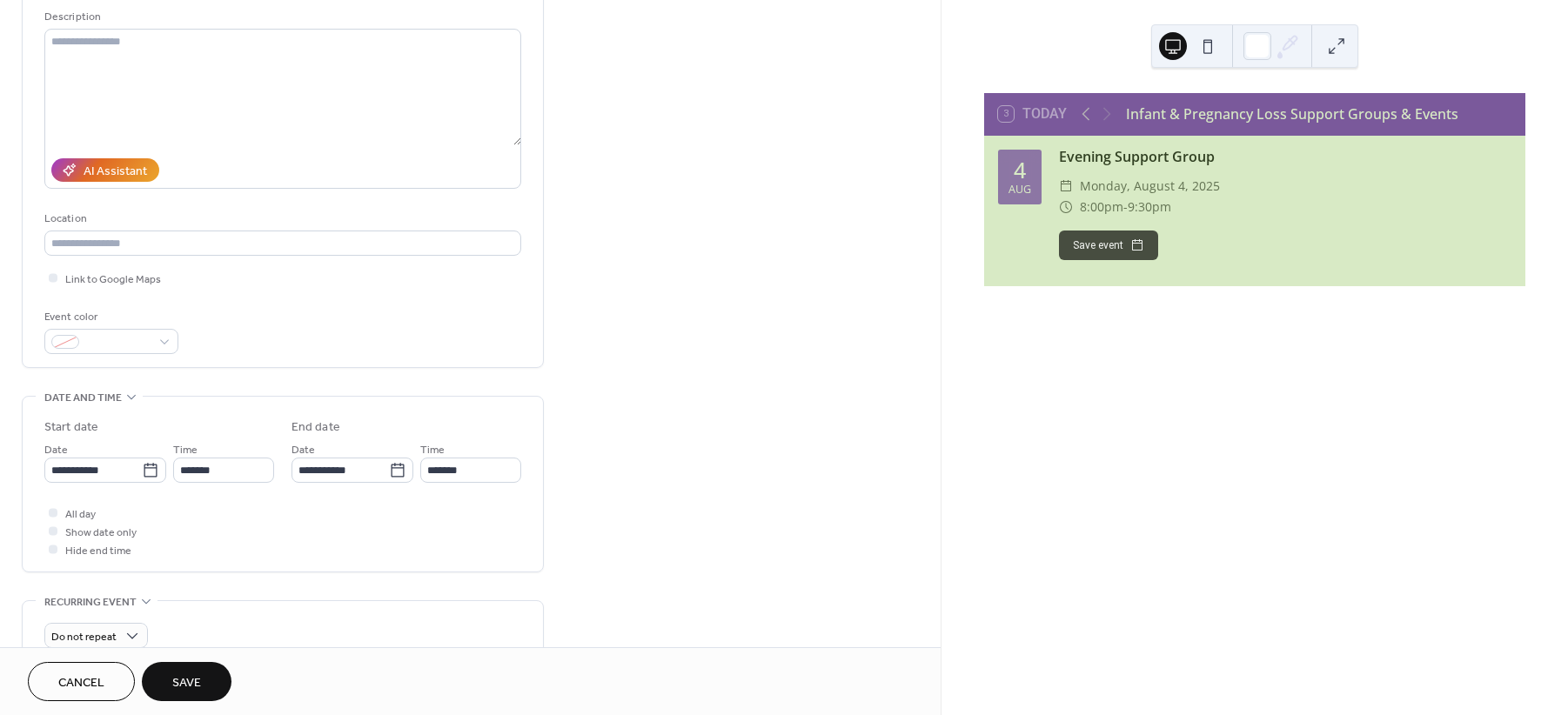 scroll, scrollTop: 217, scrollLeft: 0, axis: vertical 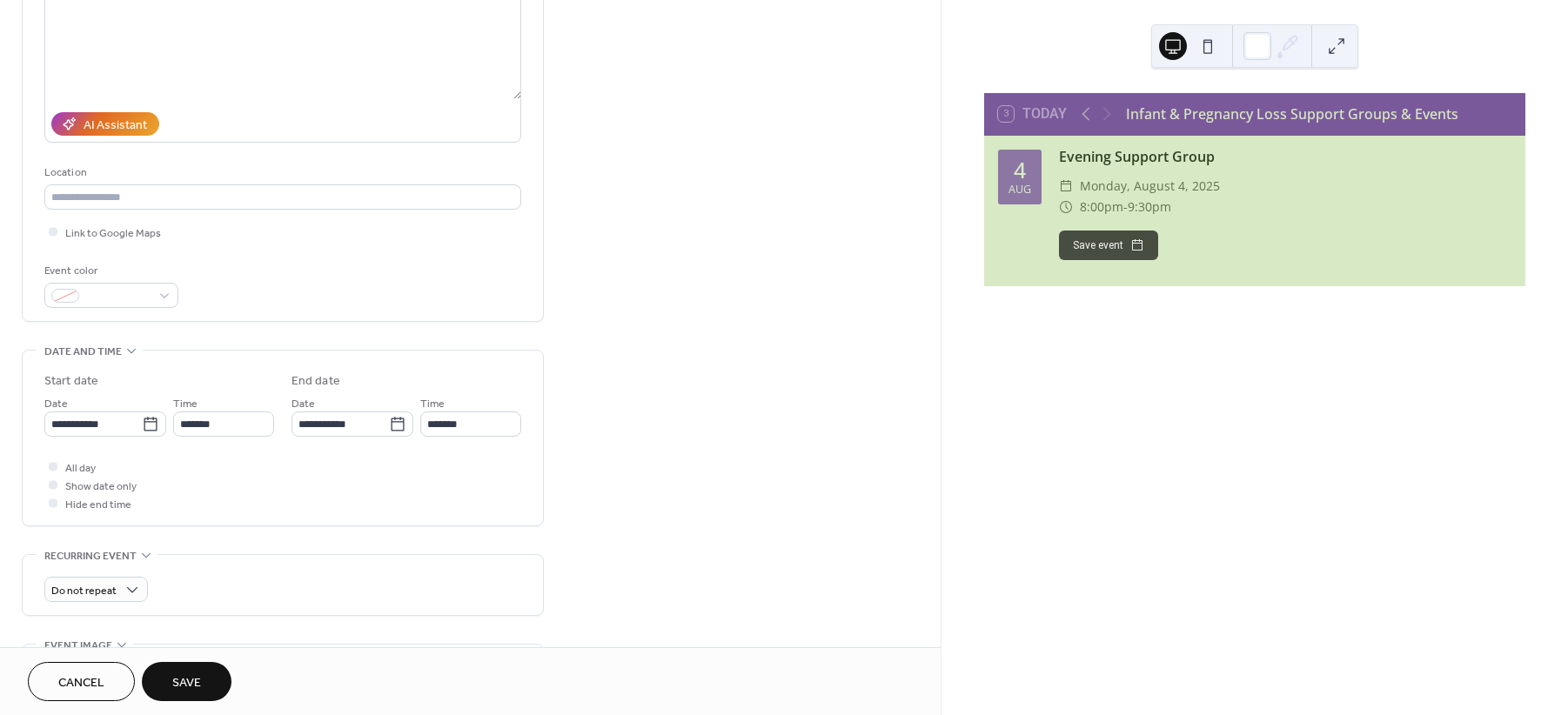 click on "Save" at bounding box center [186, 683] 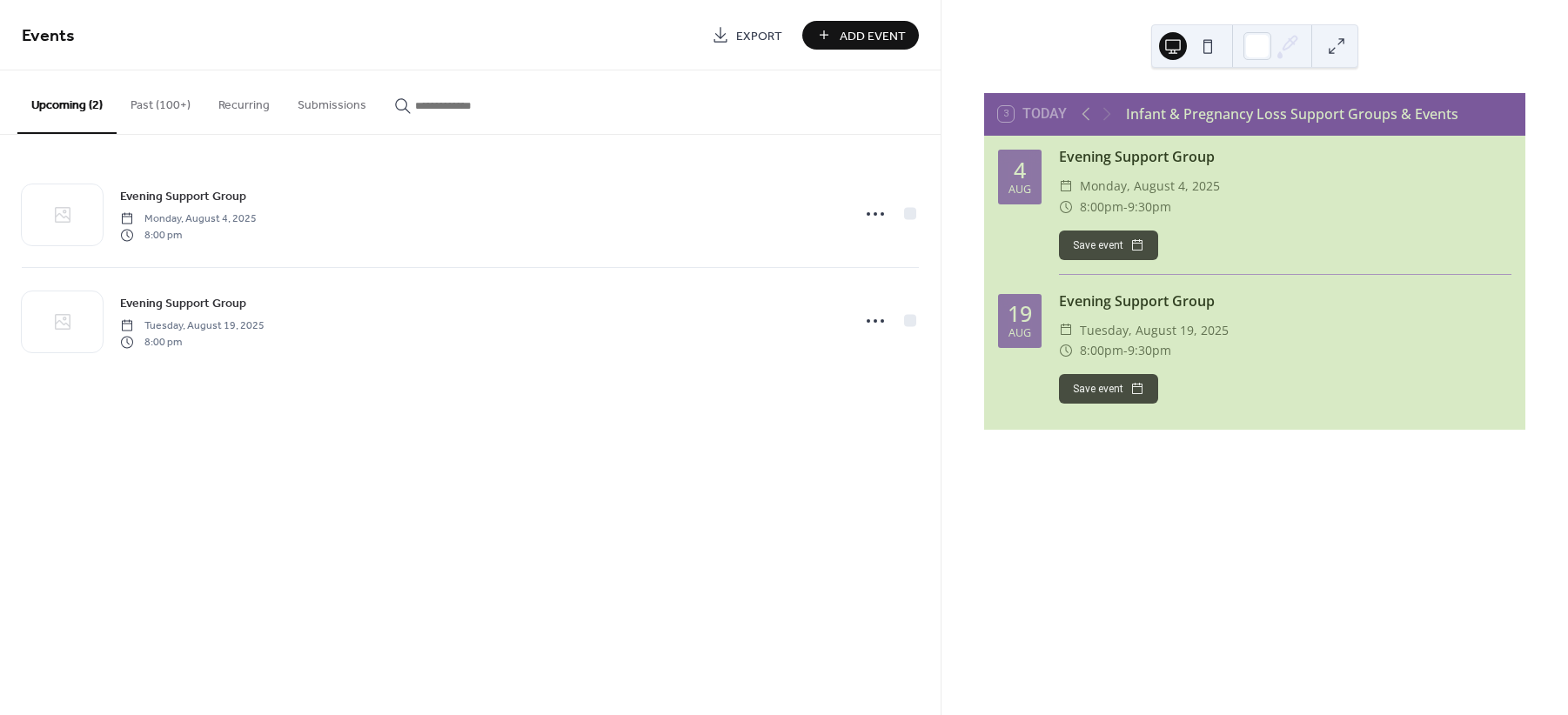 click on "Add Event" at bounding box center (873, 36) 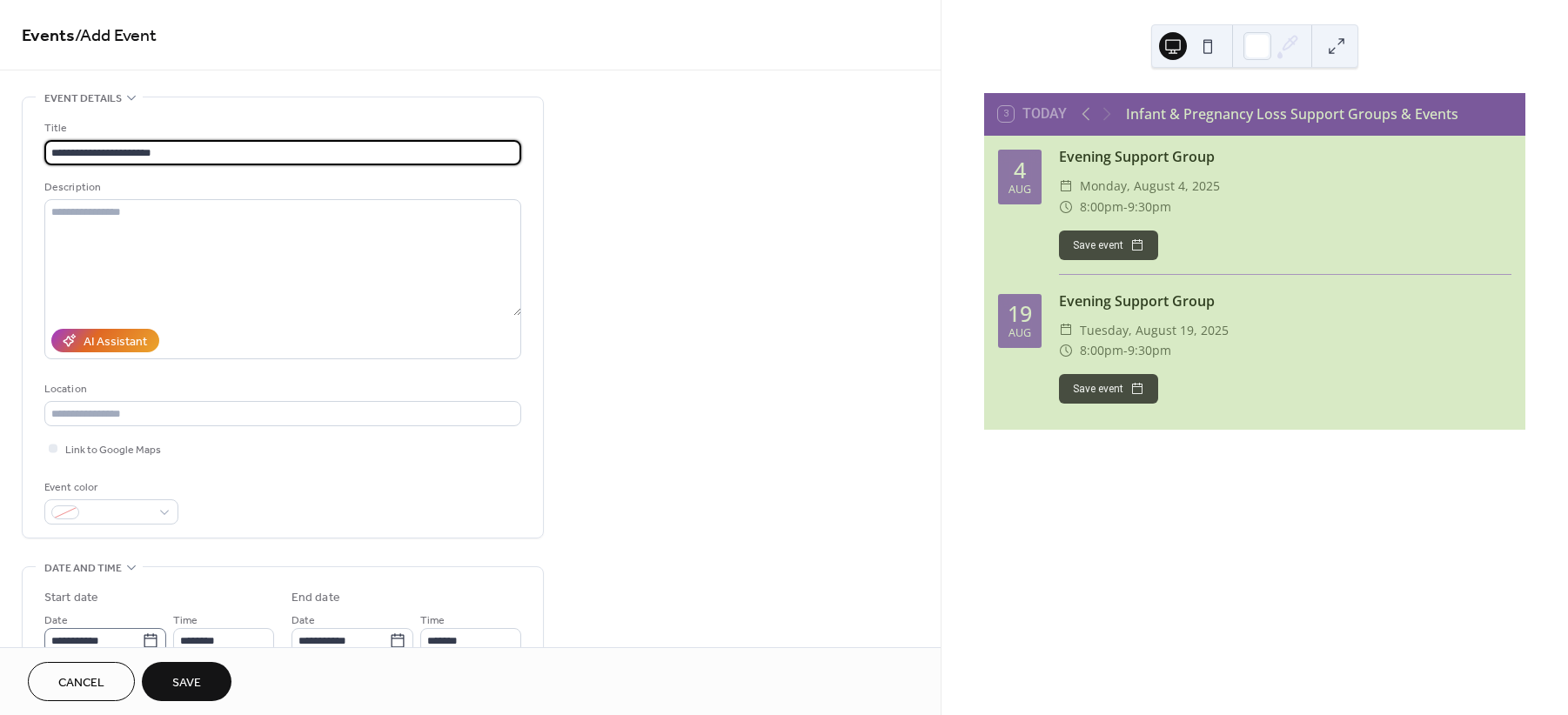 type on "**********" 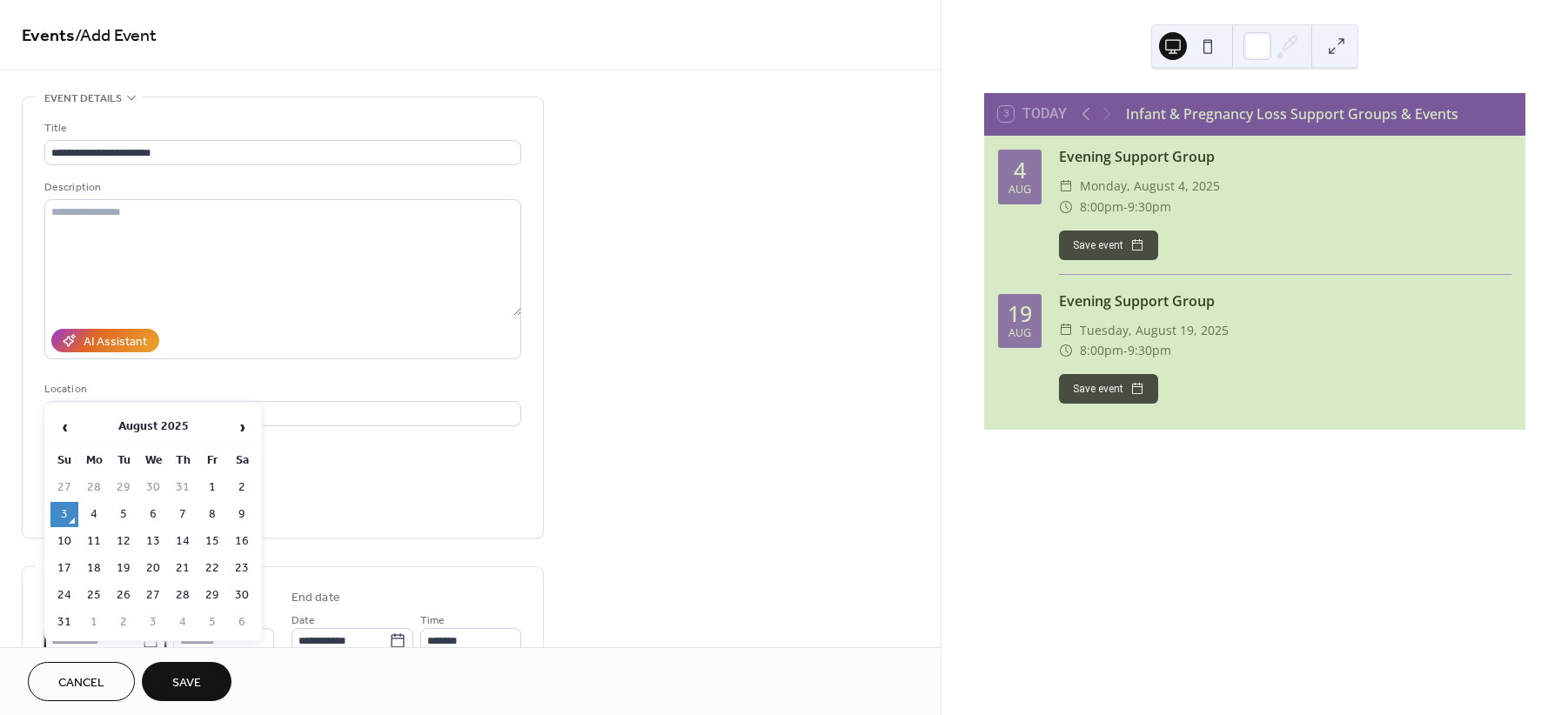 click on "**********" at bounding box center [93, 640] 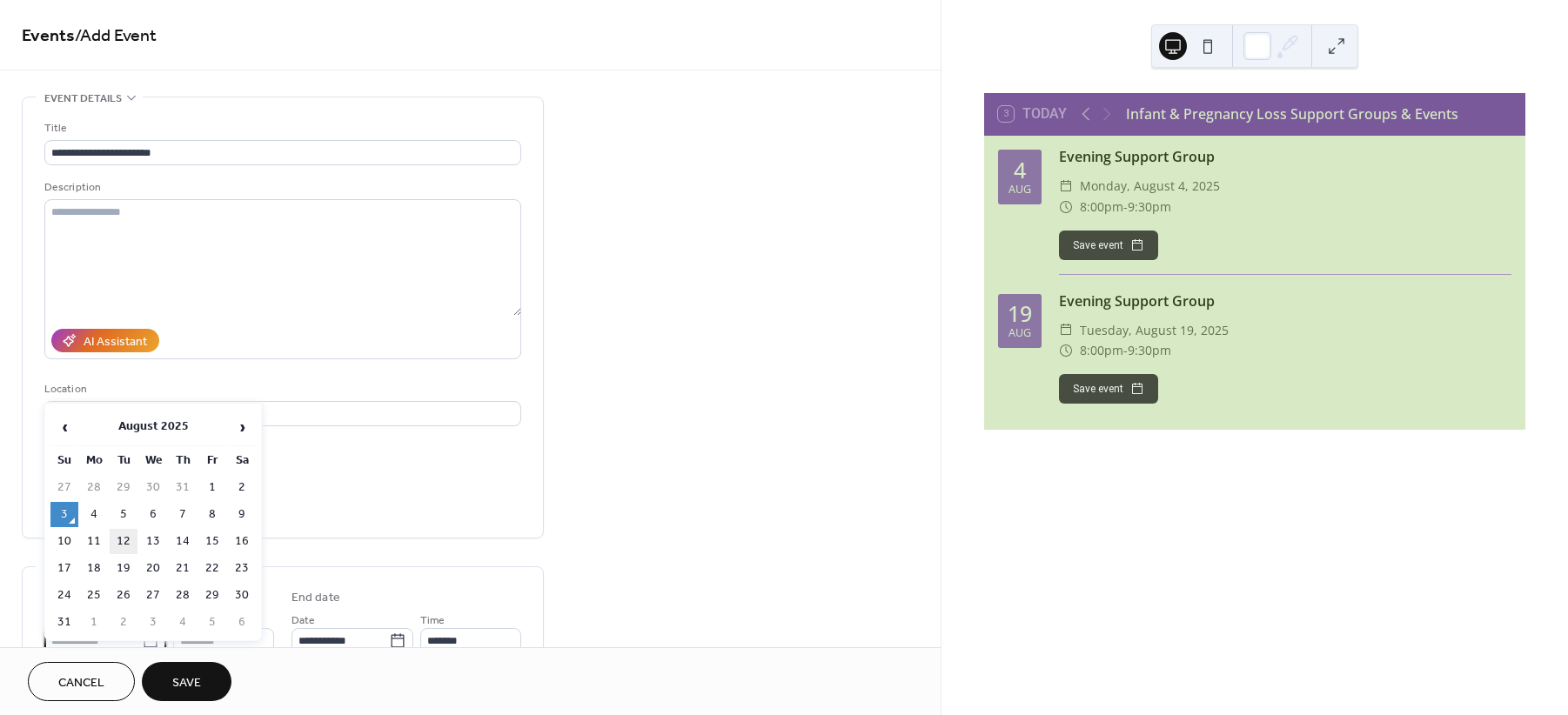click on "12" at bounding box center (124, 541) 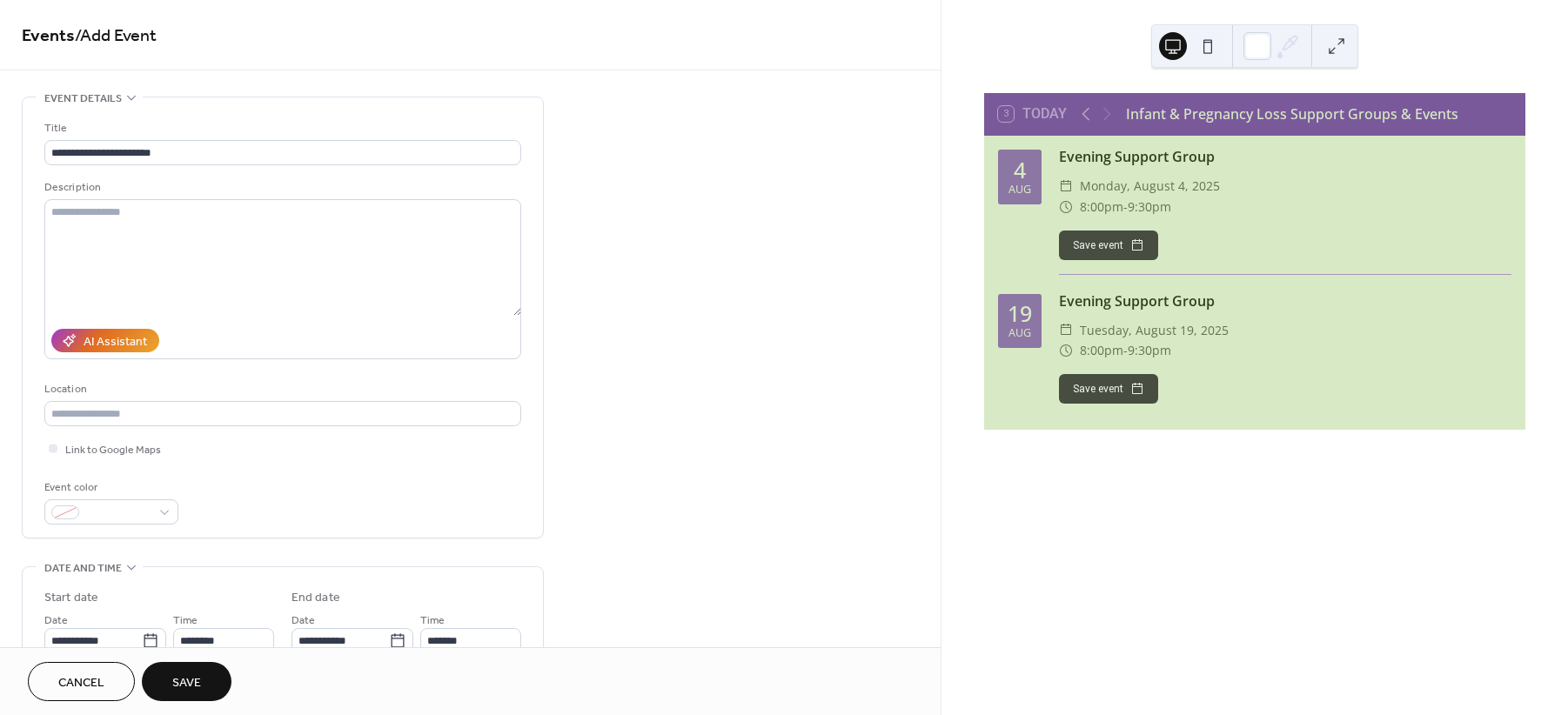 type on "**********" 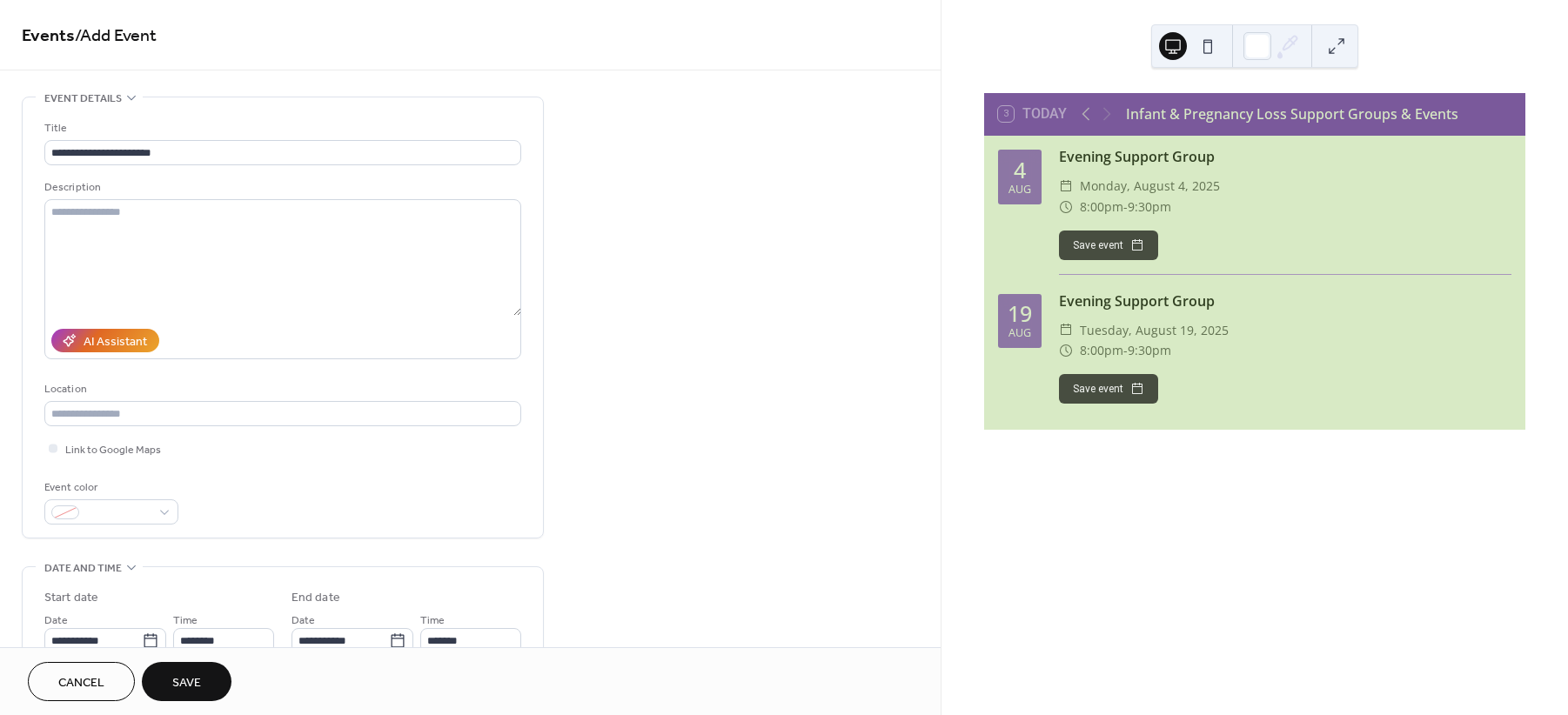 type on "**********" 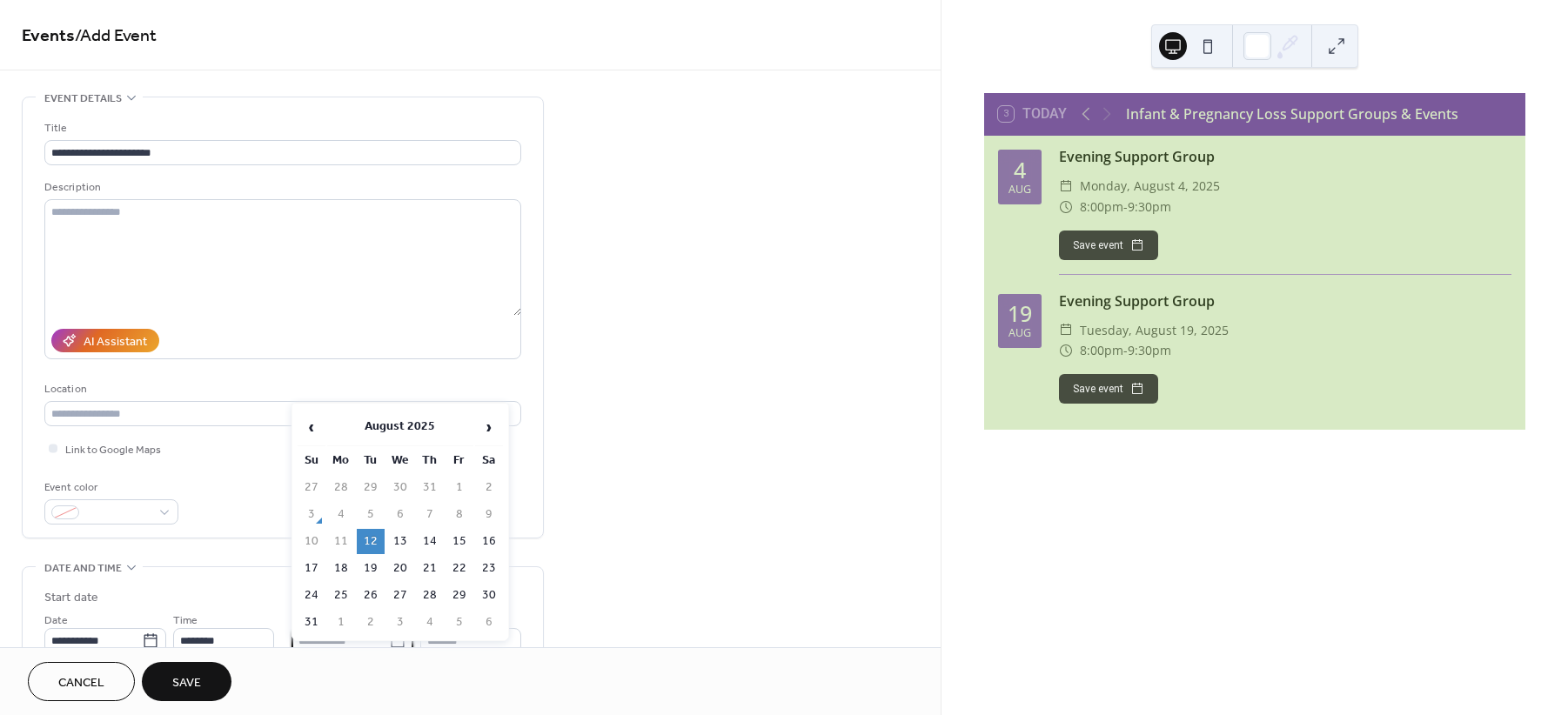 click on "**********" at bounding box center [340, 640] 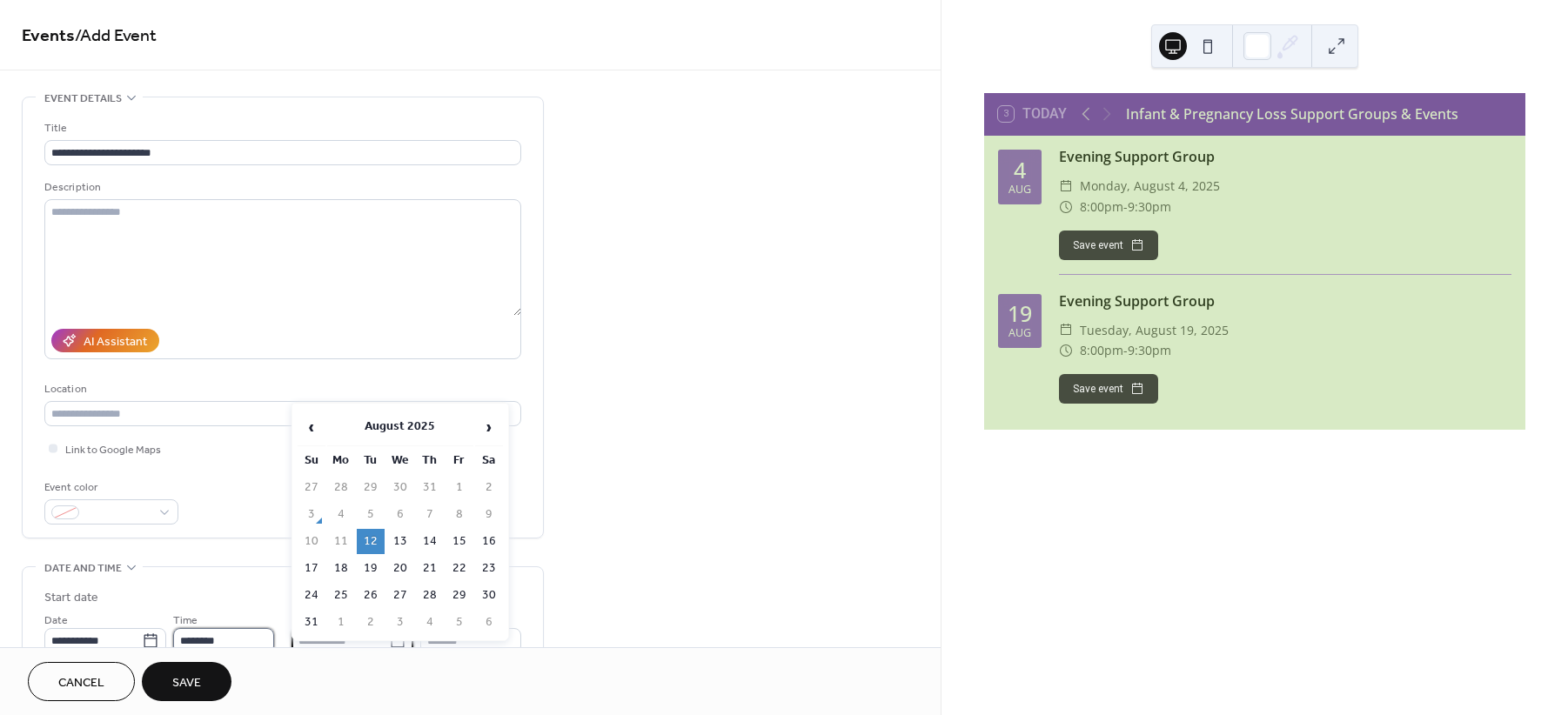 click on "********" at bounding box center (224, 640) 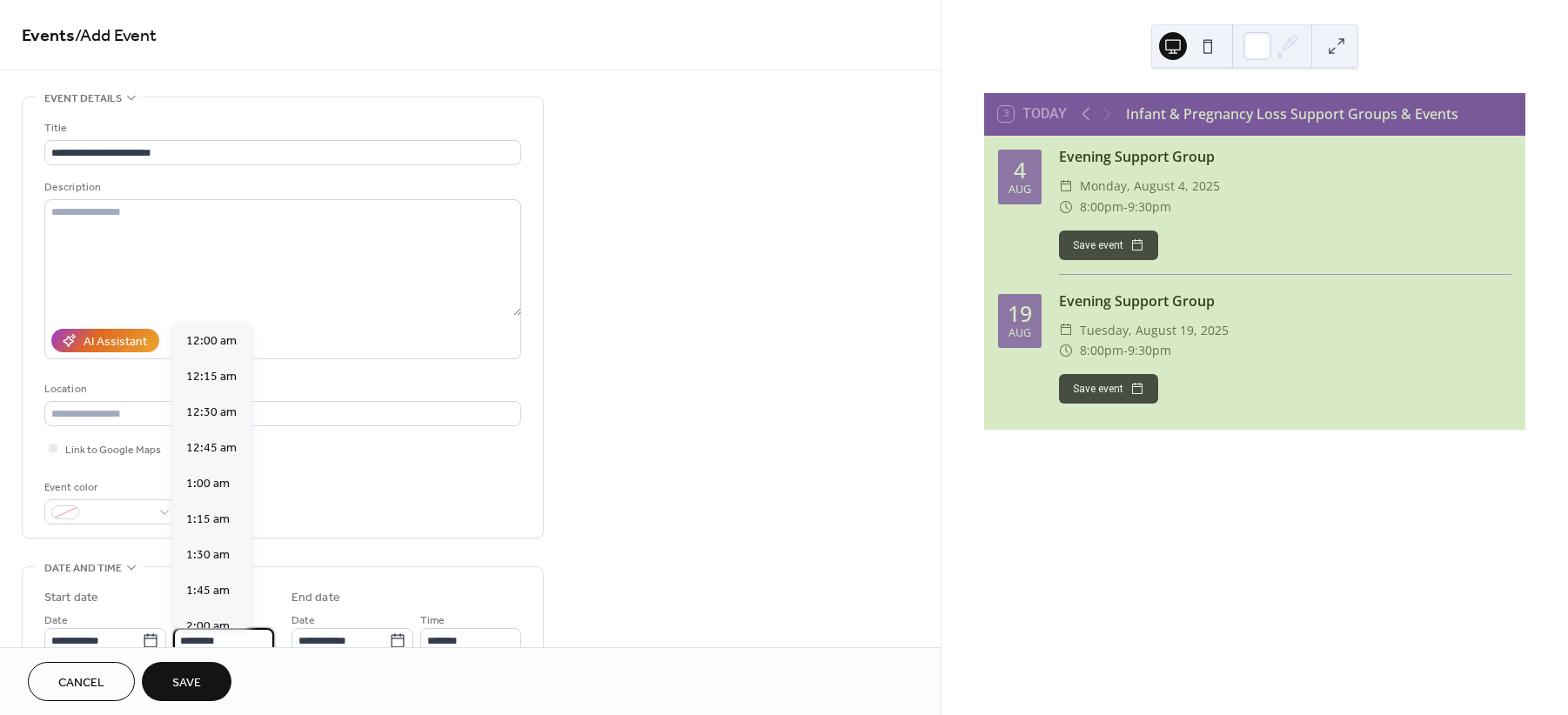 scroll, scrollTop: 1717, scrollLeft: 0, axis: vertical 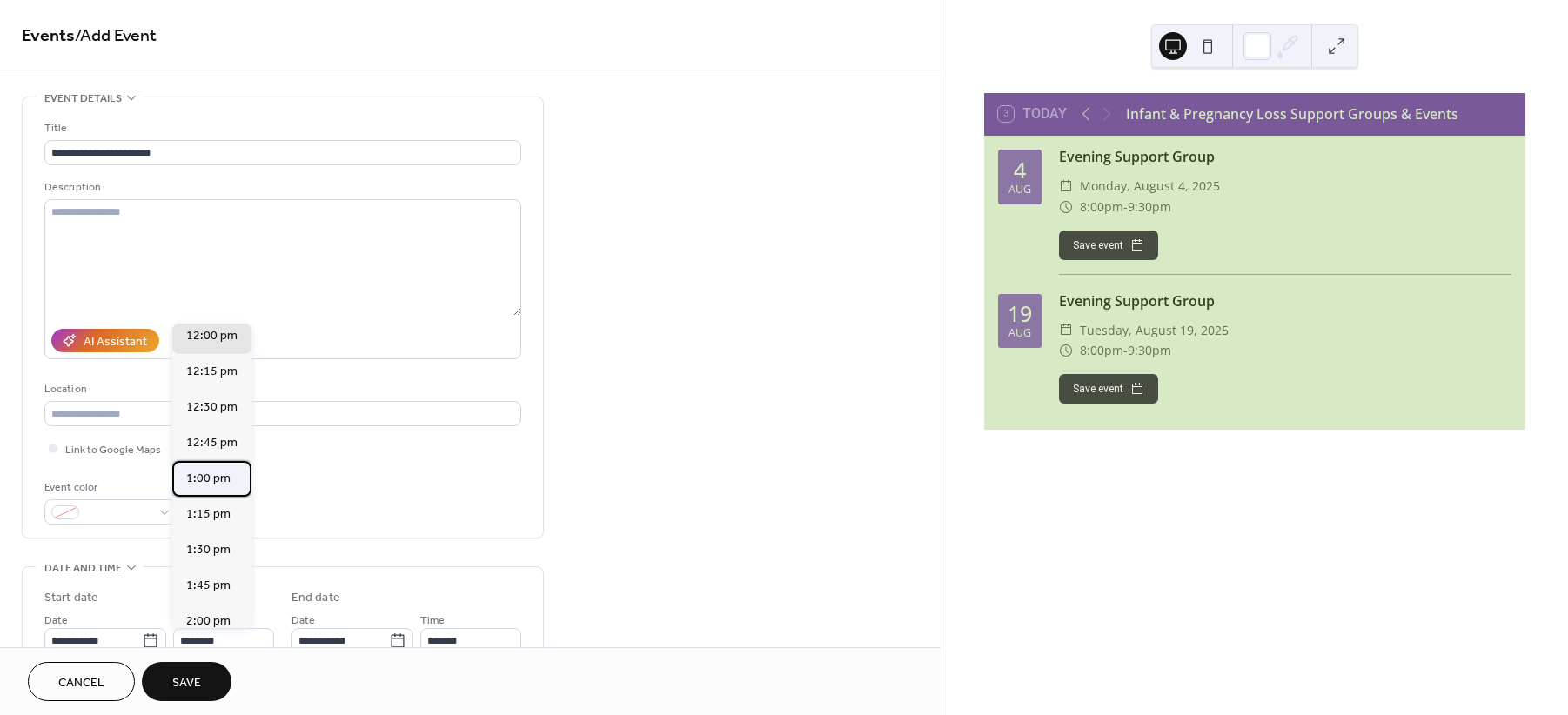 click on "1:00 pm" at bounding box center (208, 478) 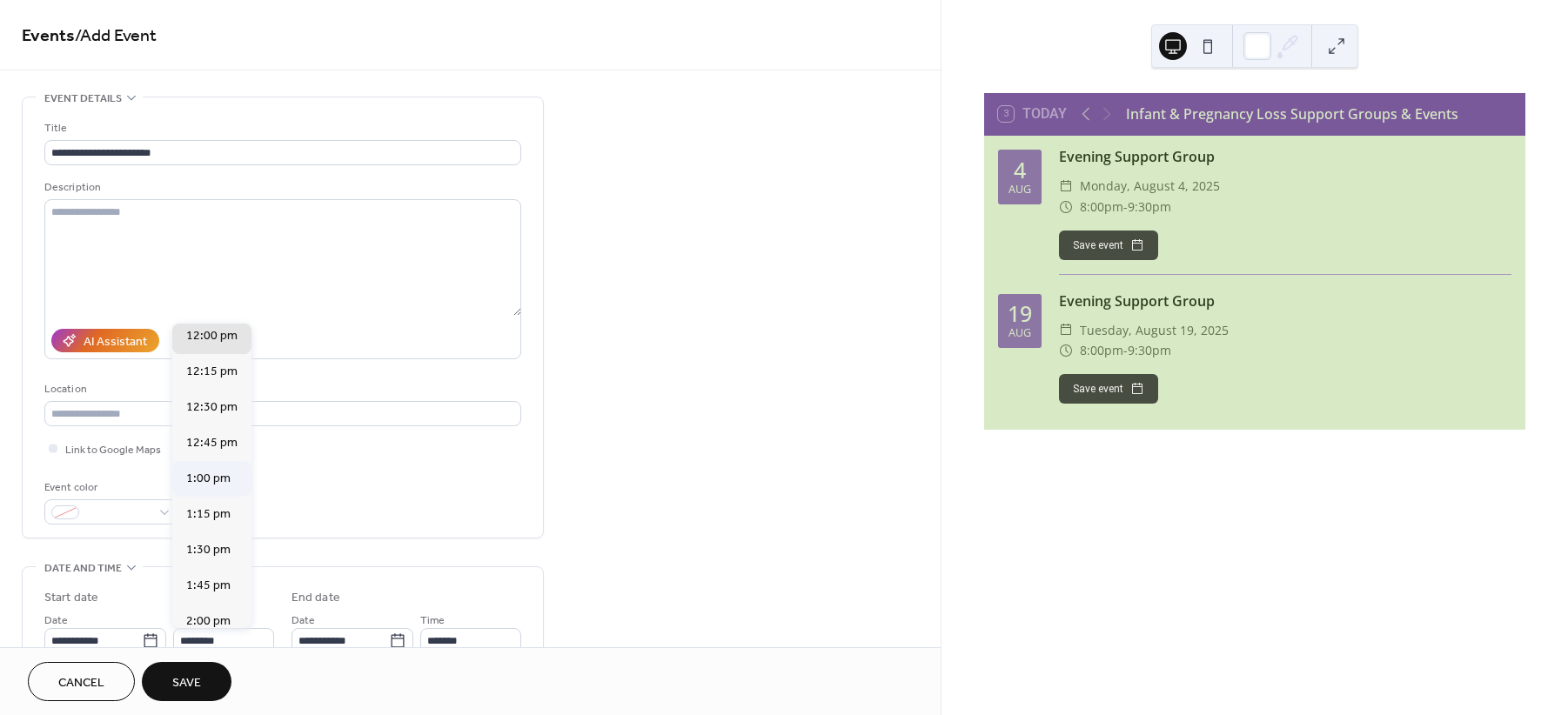 type on "*******" 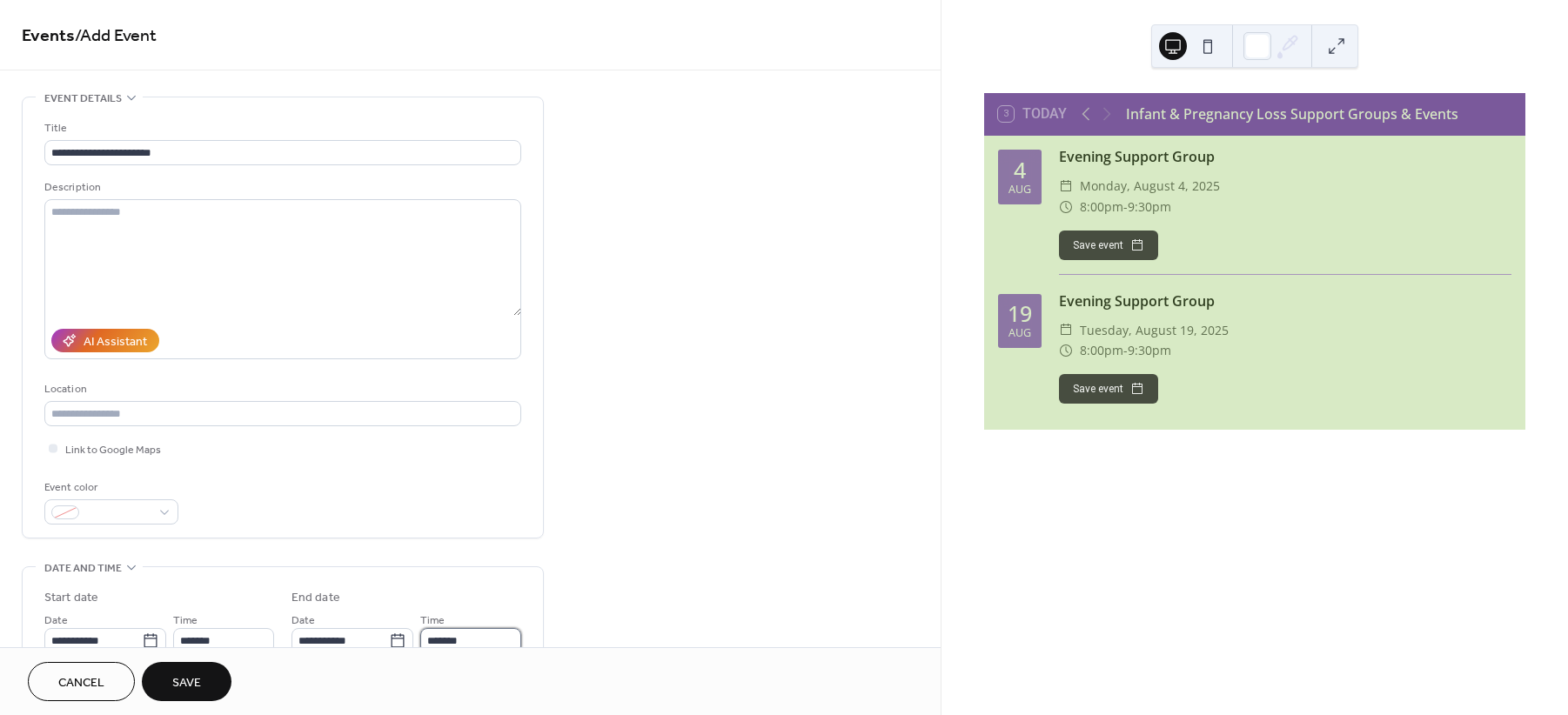 click on "*******" at bounding box center (471, 640) 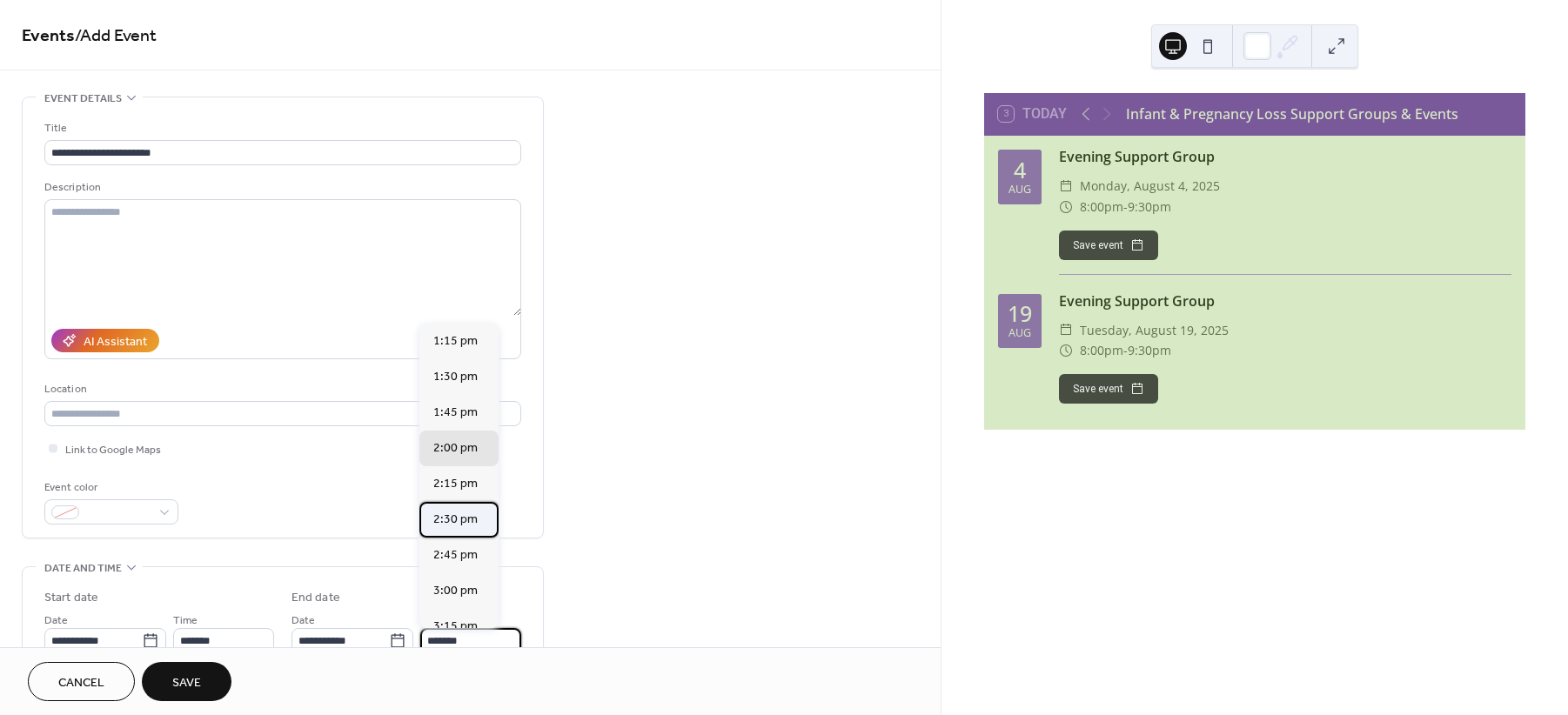 click on "2:30 pm" at bounding box center (455, 518) 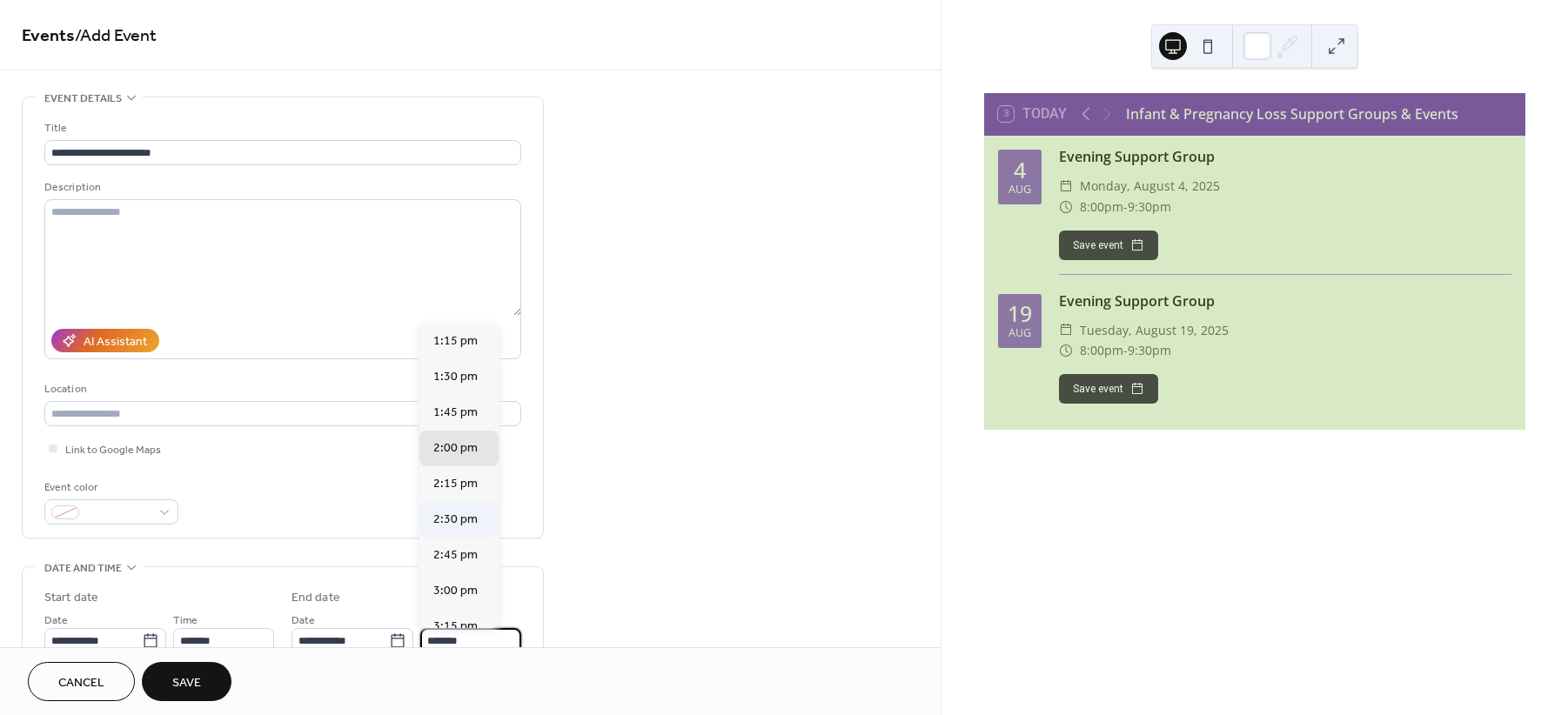 type on "*******" 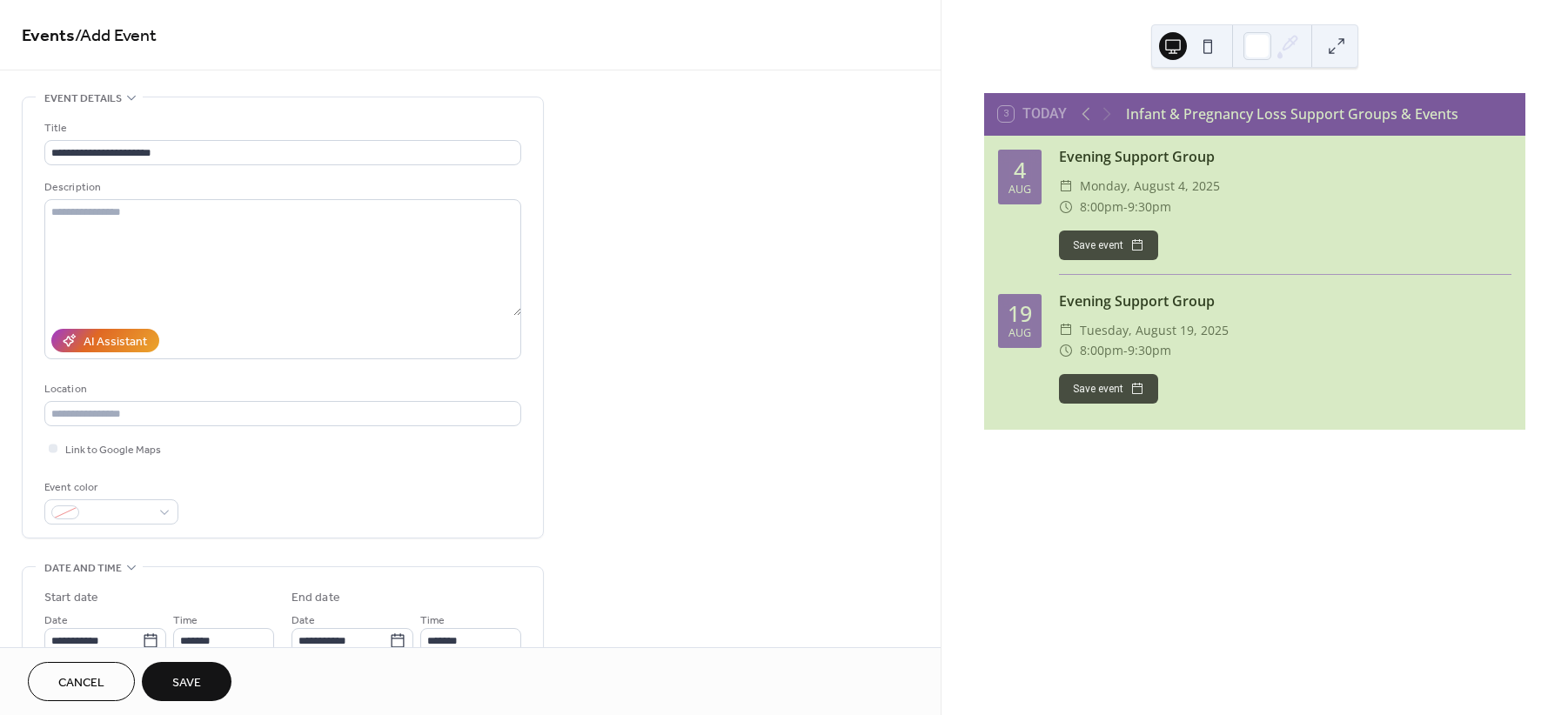 click on "**********" at bounding box center [470, 723] 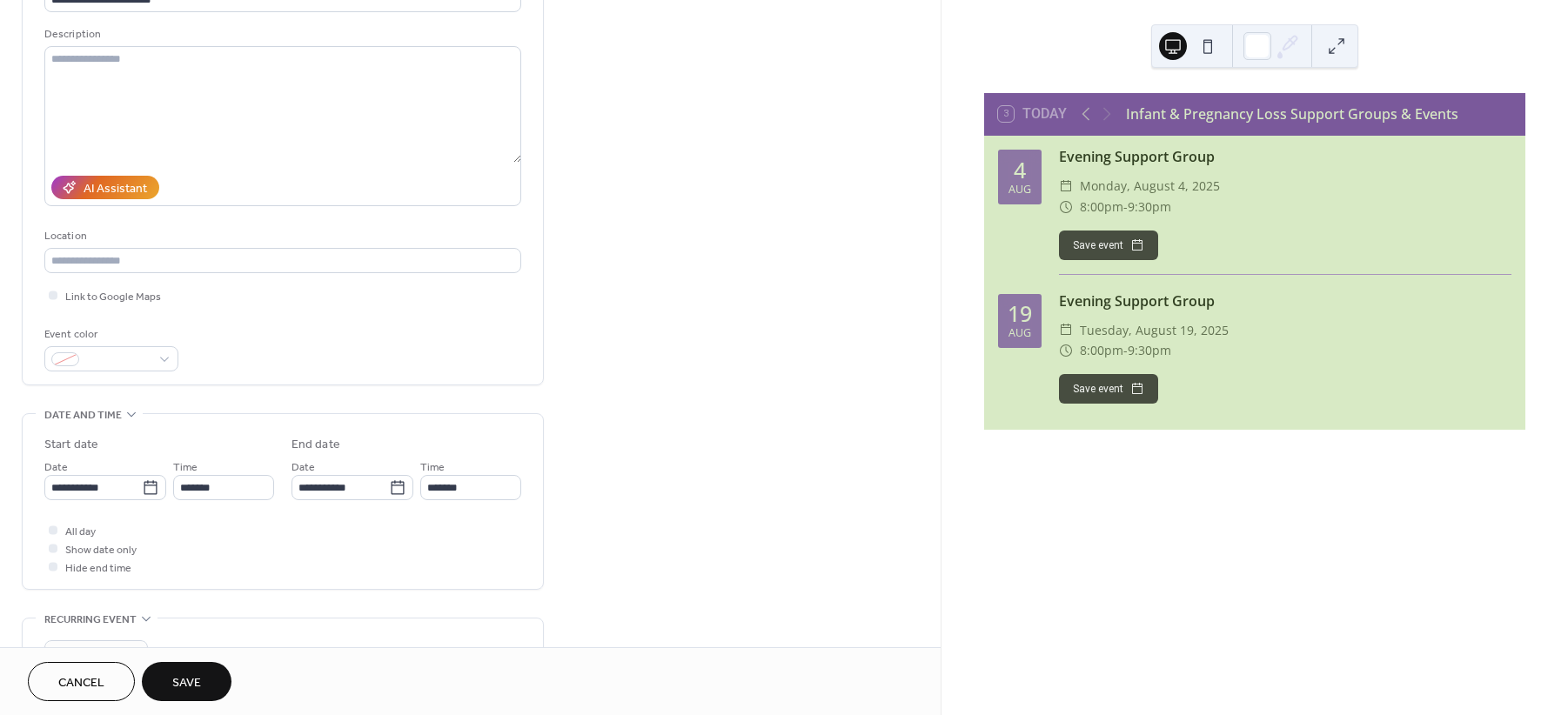 scroll, scrollTop: 217, scrollLeft: 0, axis: vertical 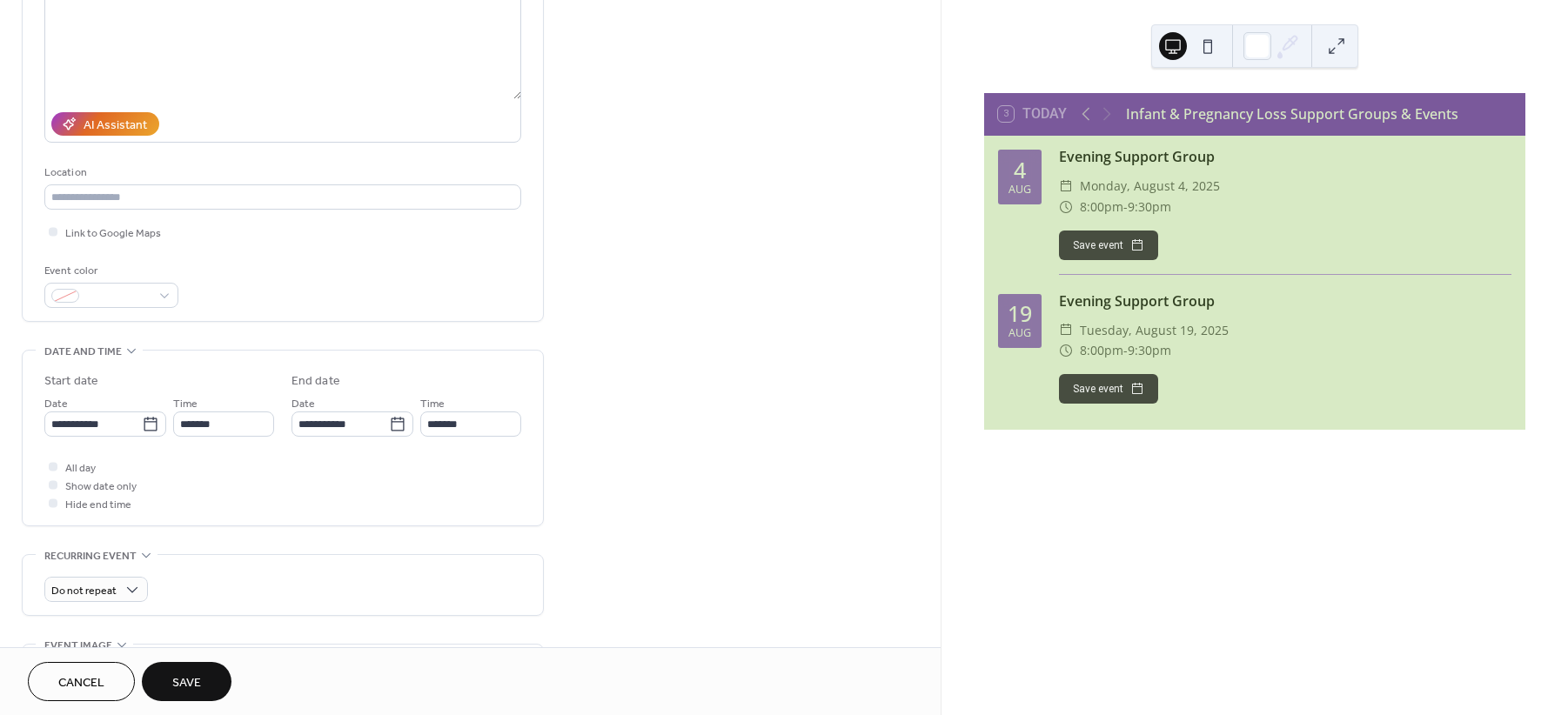 click on "Save" at bounding box center [186, 681] 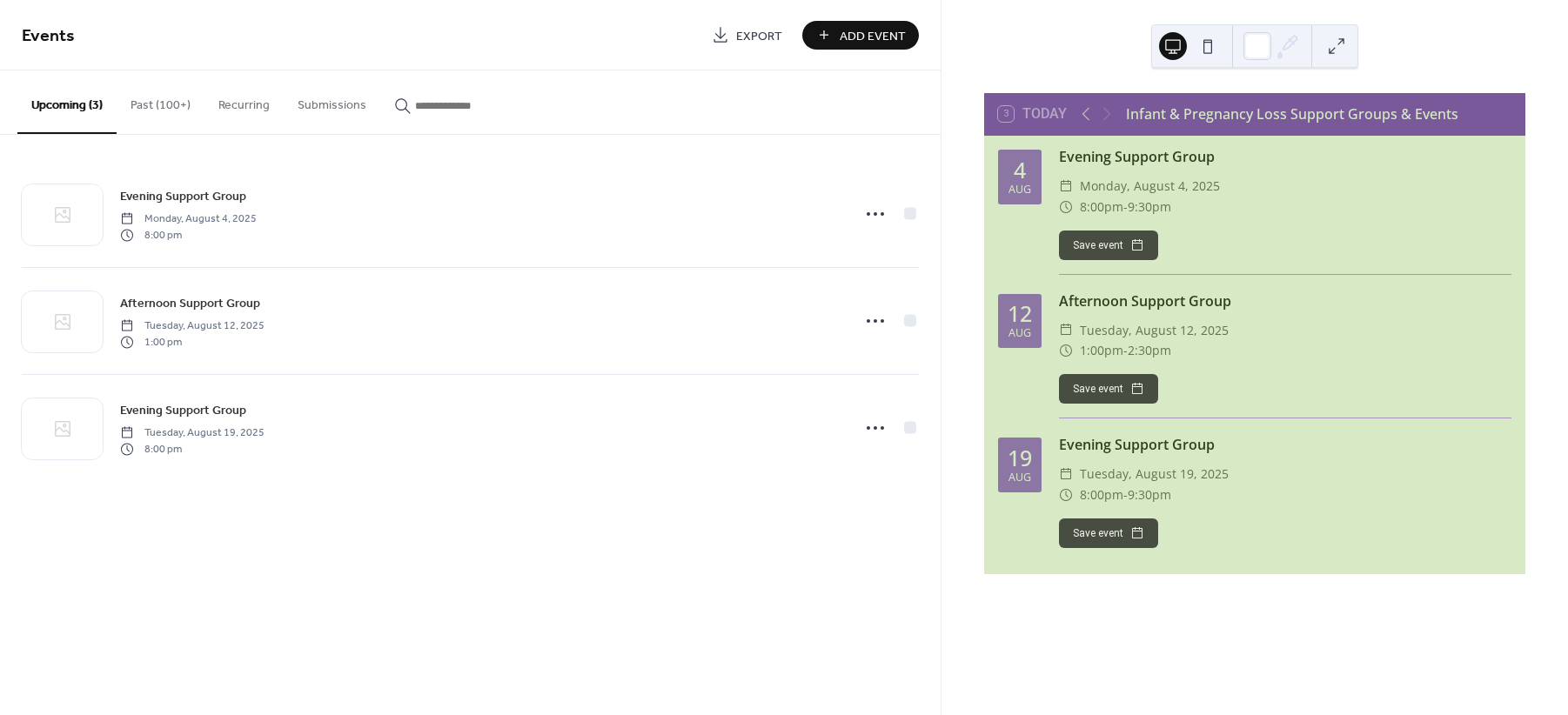 click on "Add Event" at bounding box center [873, 36] 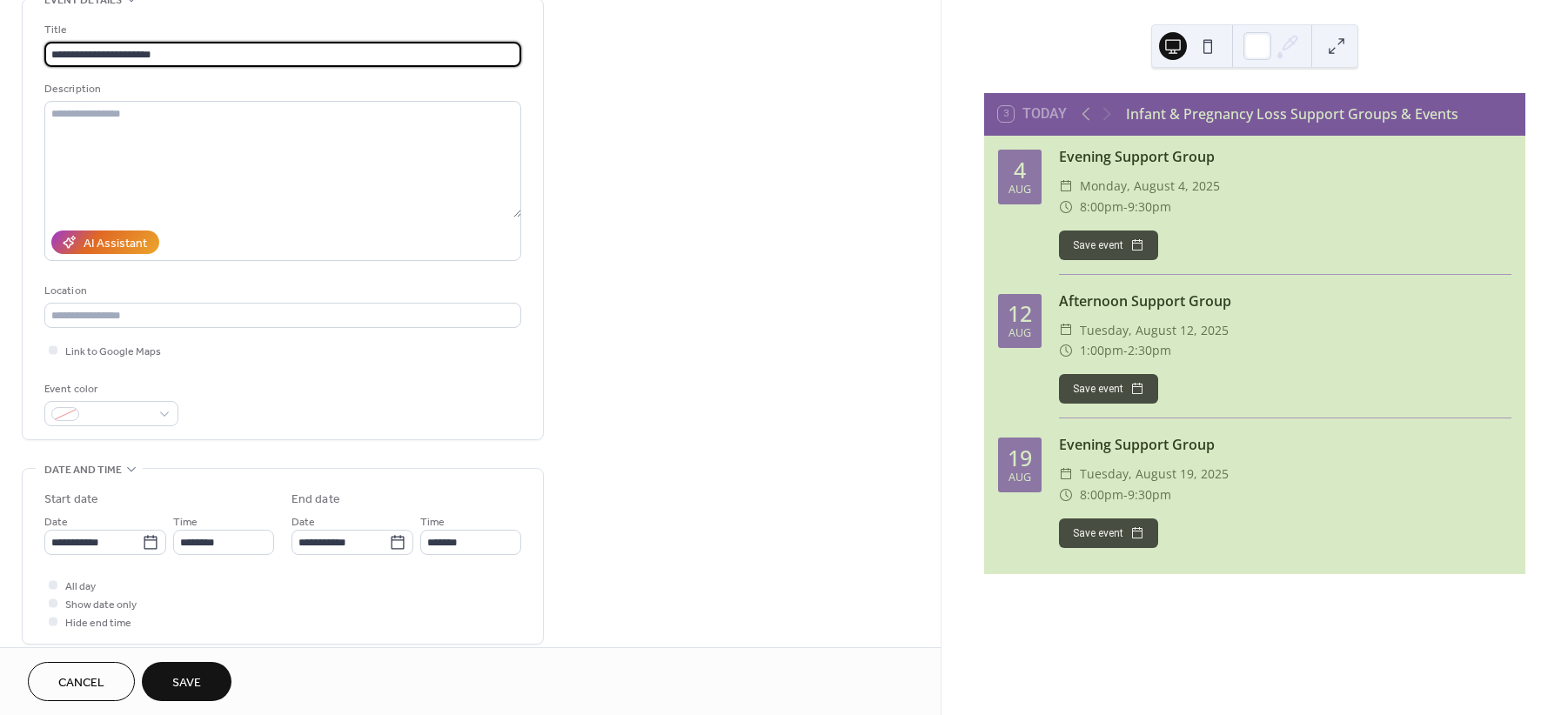 scroll, scrollTop: 108, scrollLeft: 0, axis: vertical 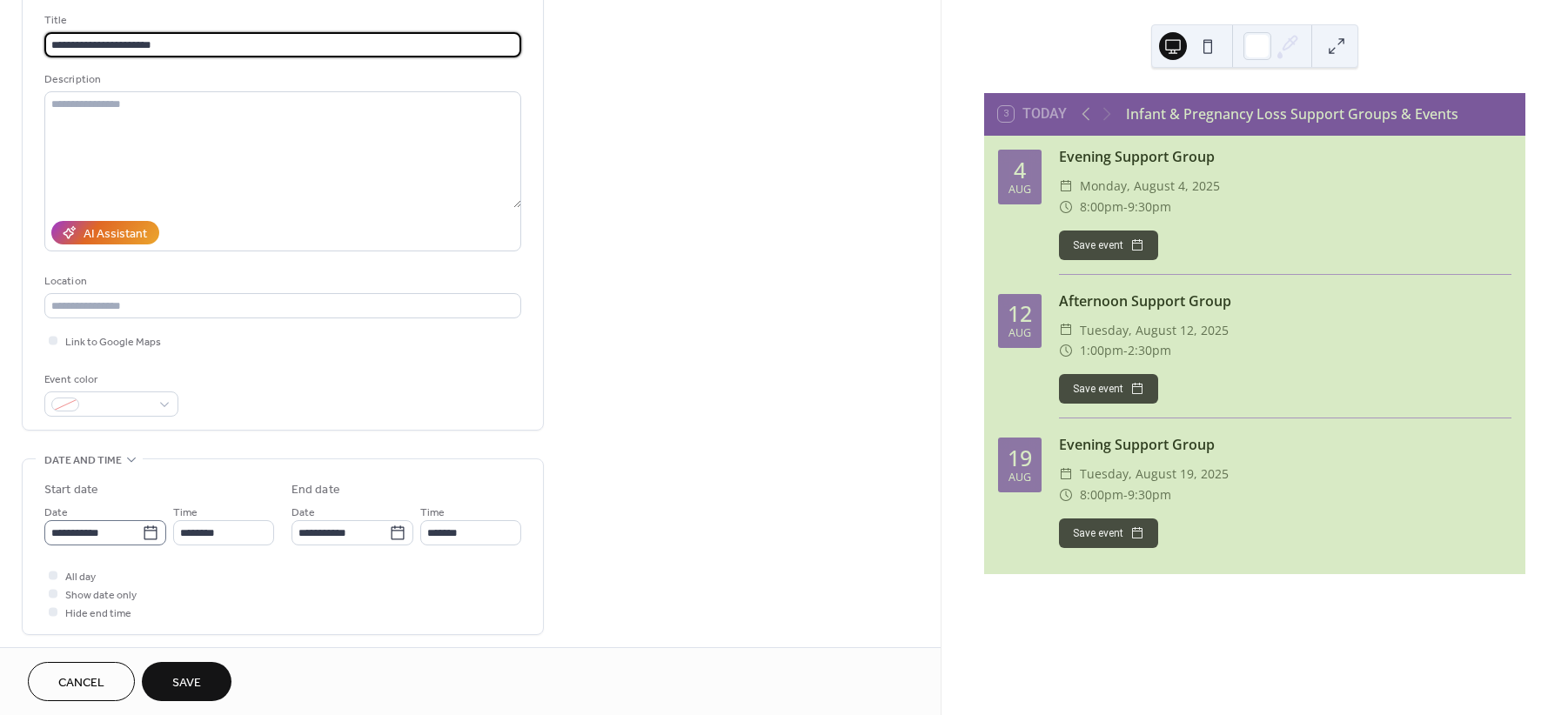 type on "**********" 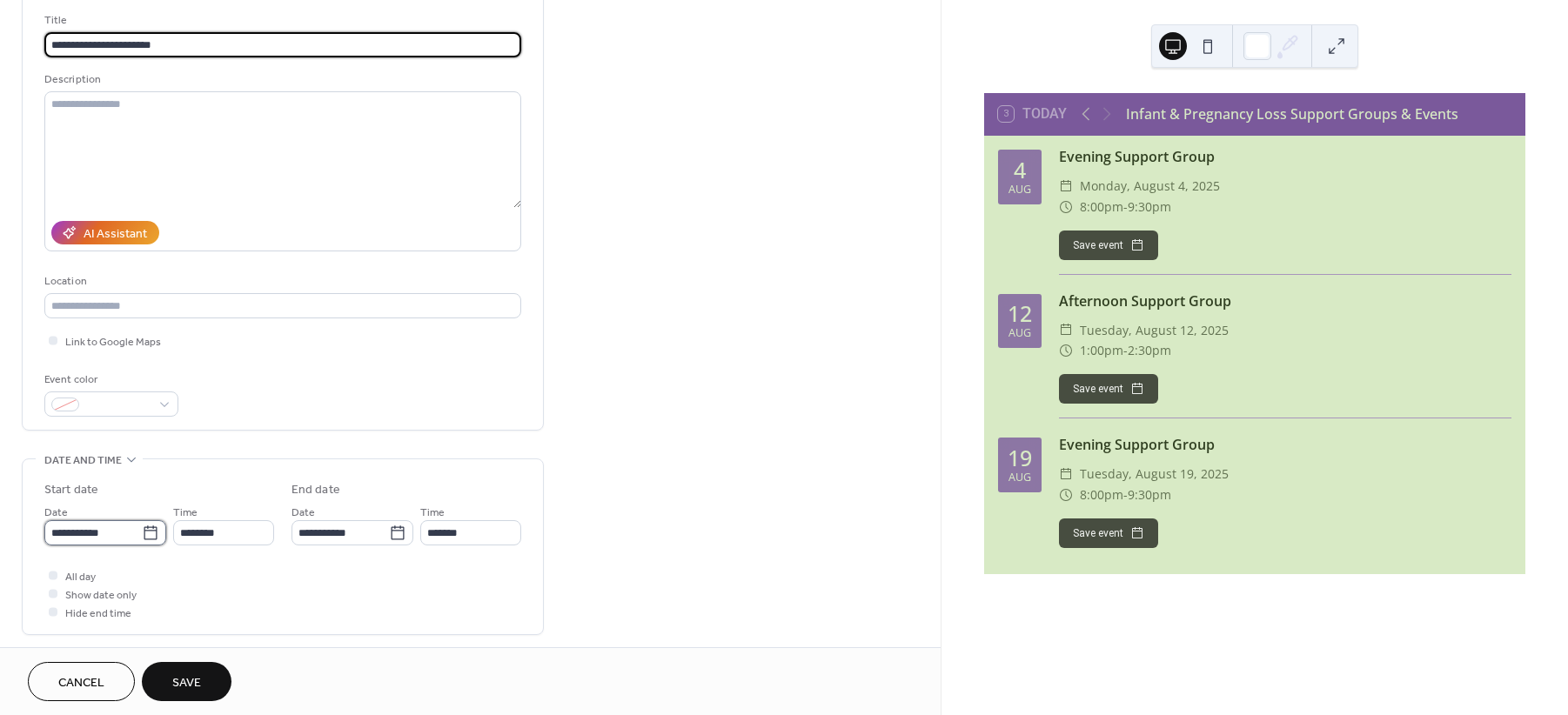 click on "**********" at bounding box center (93, 532) 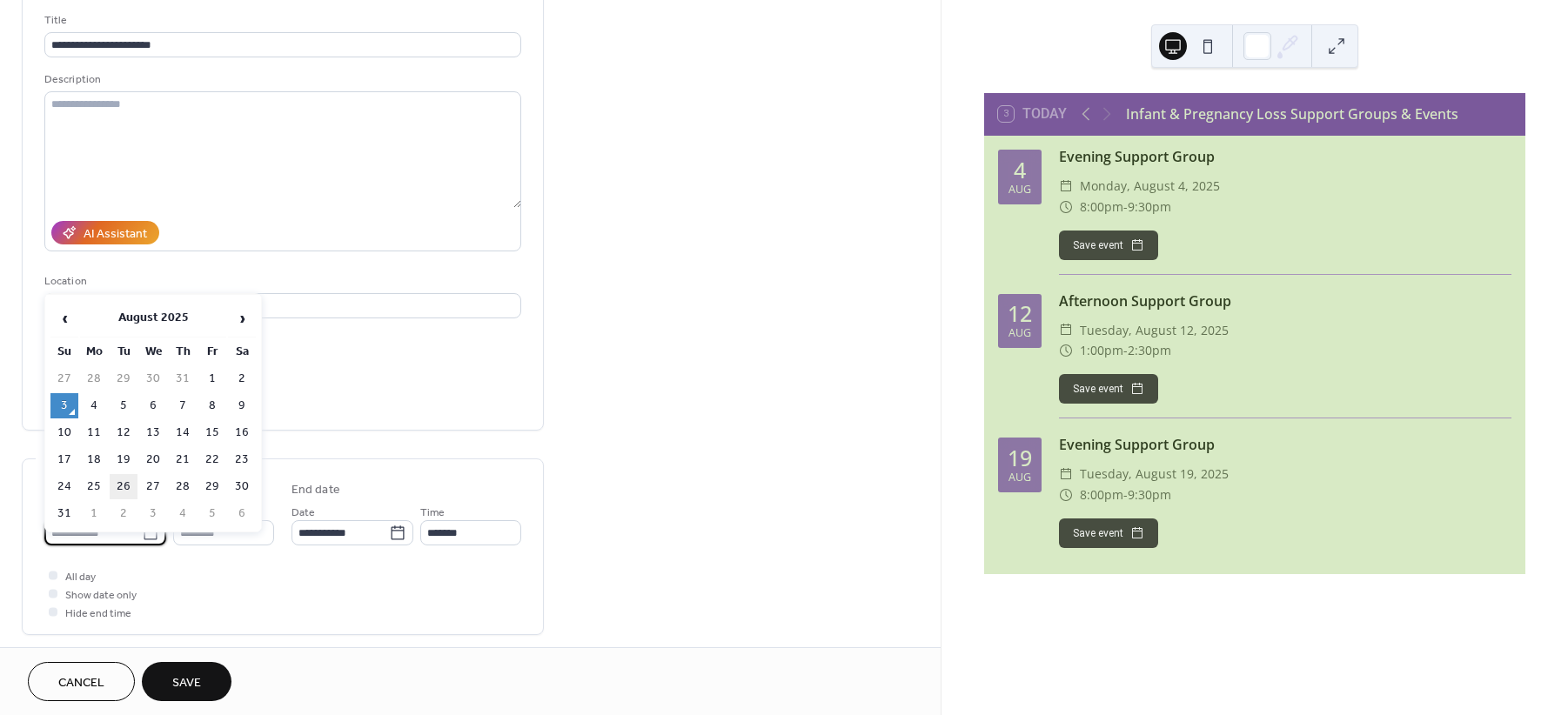 click on "26" at bounding box center [124, 486] 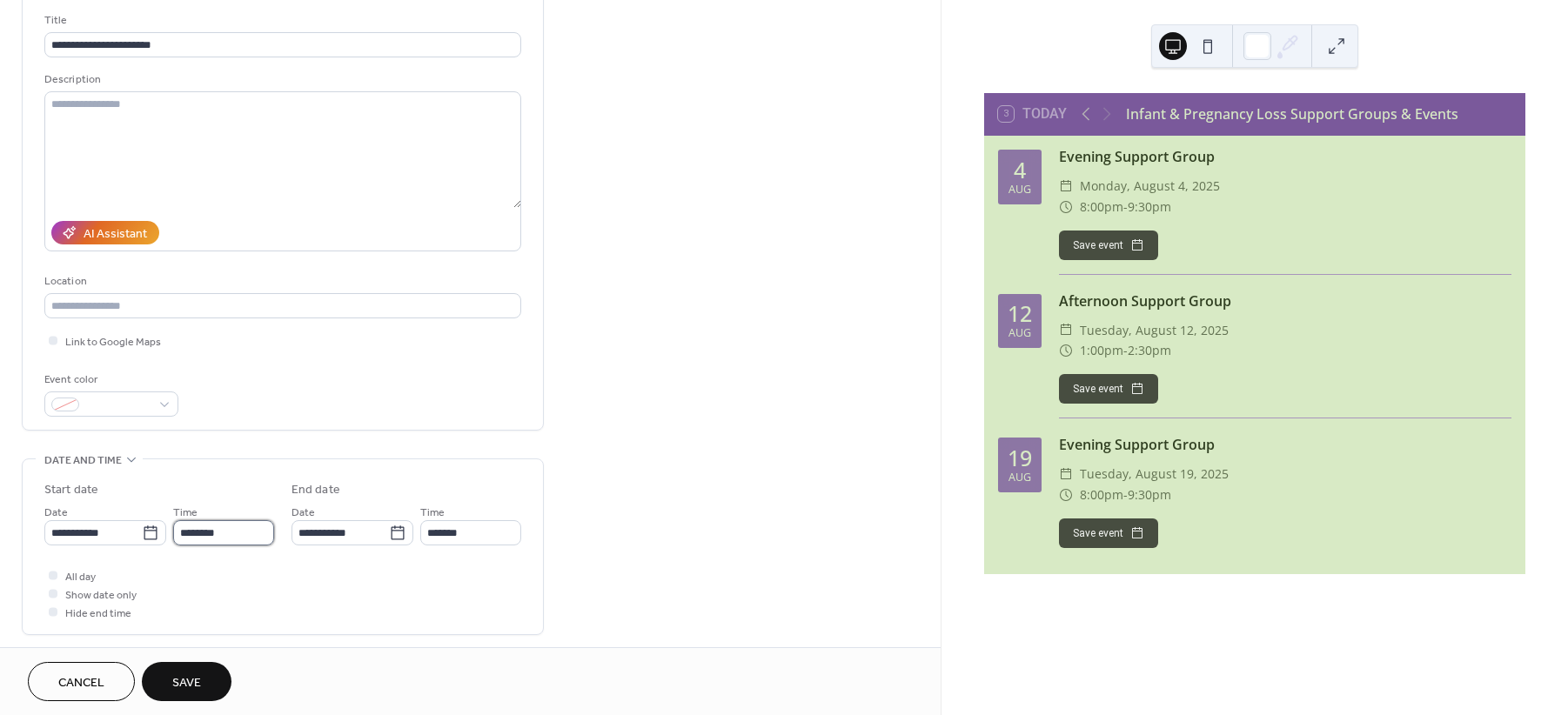click on "********" at bounding box center [224, 532] 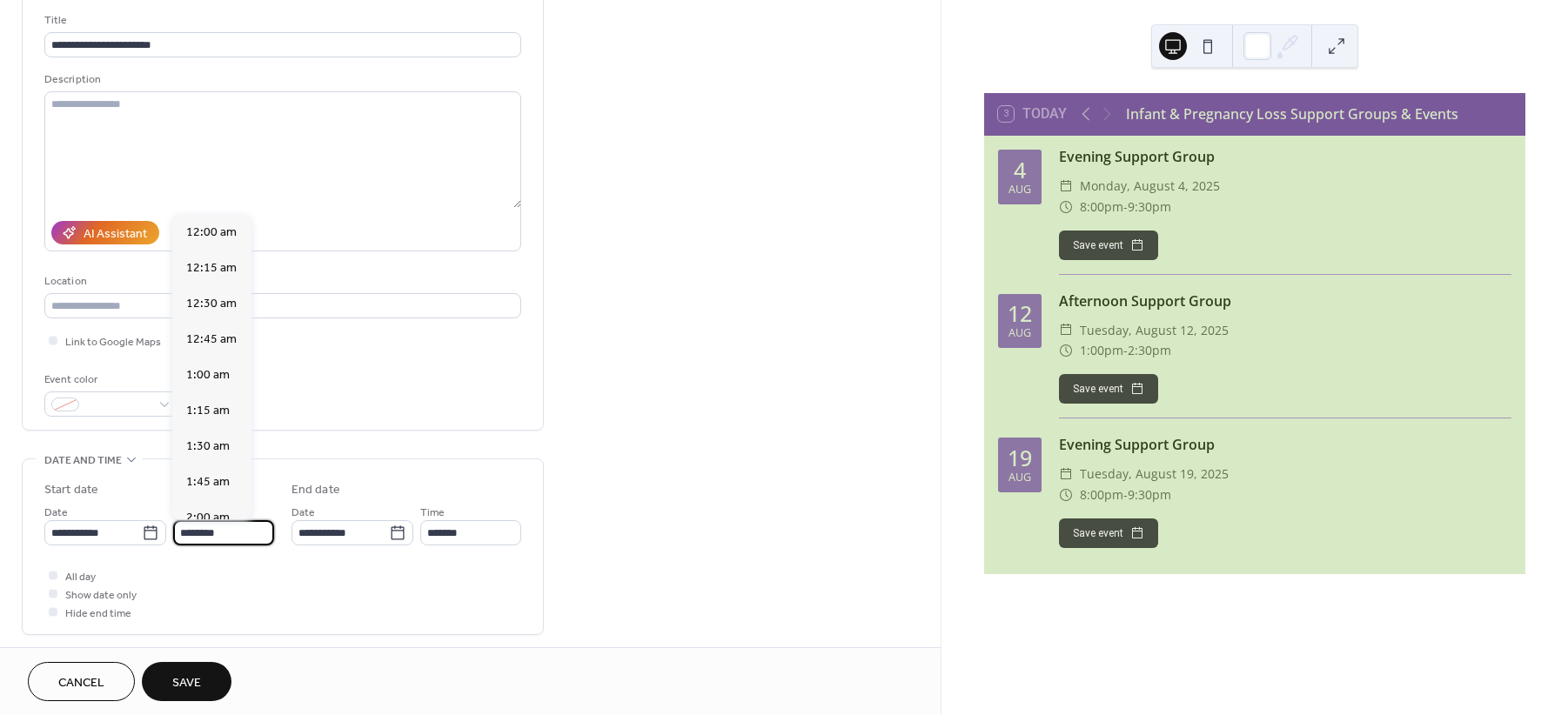 scroll, scrollTop: 1717, scrollLeft: 0, axis: vertical 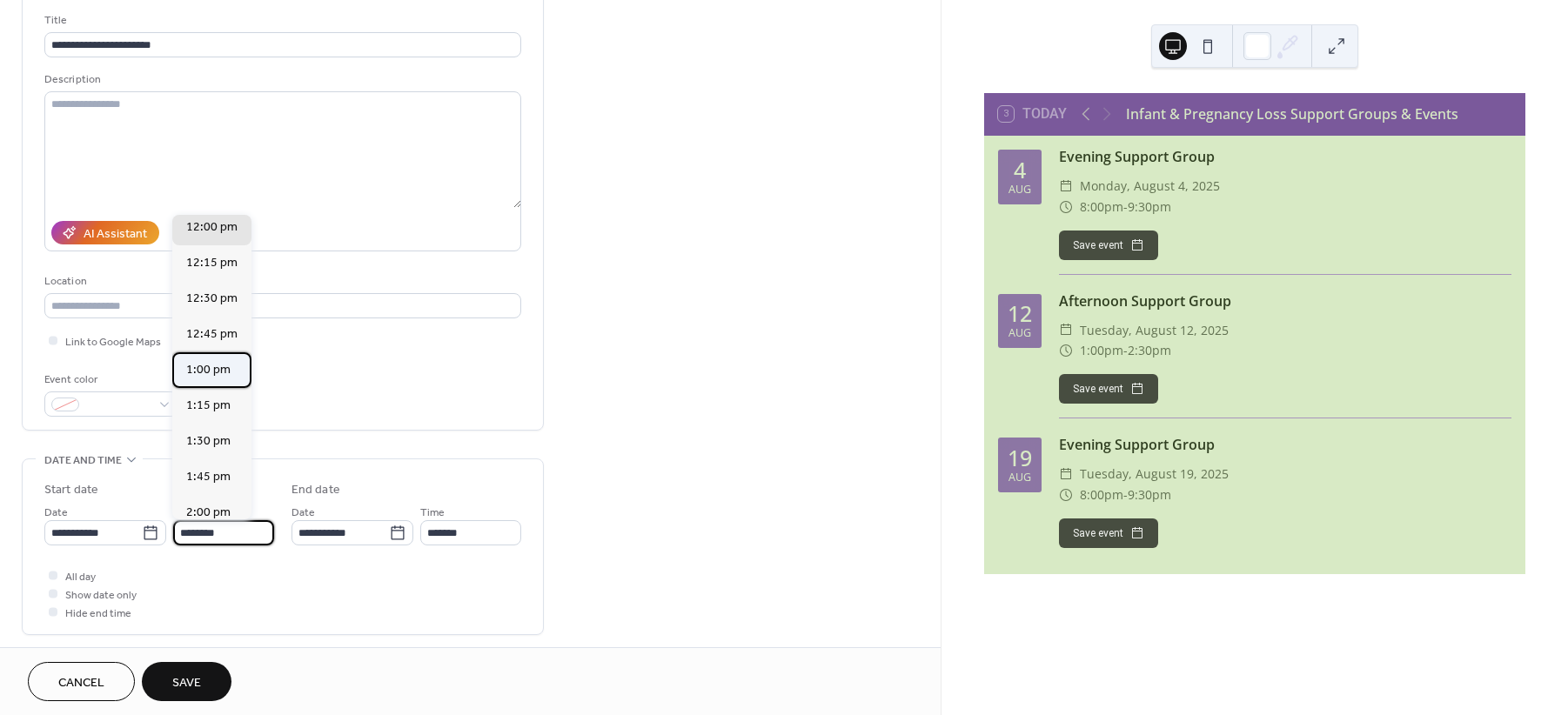 click on "1:00 pm" at bounding box center [211, 370] 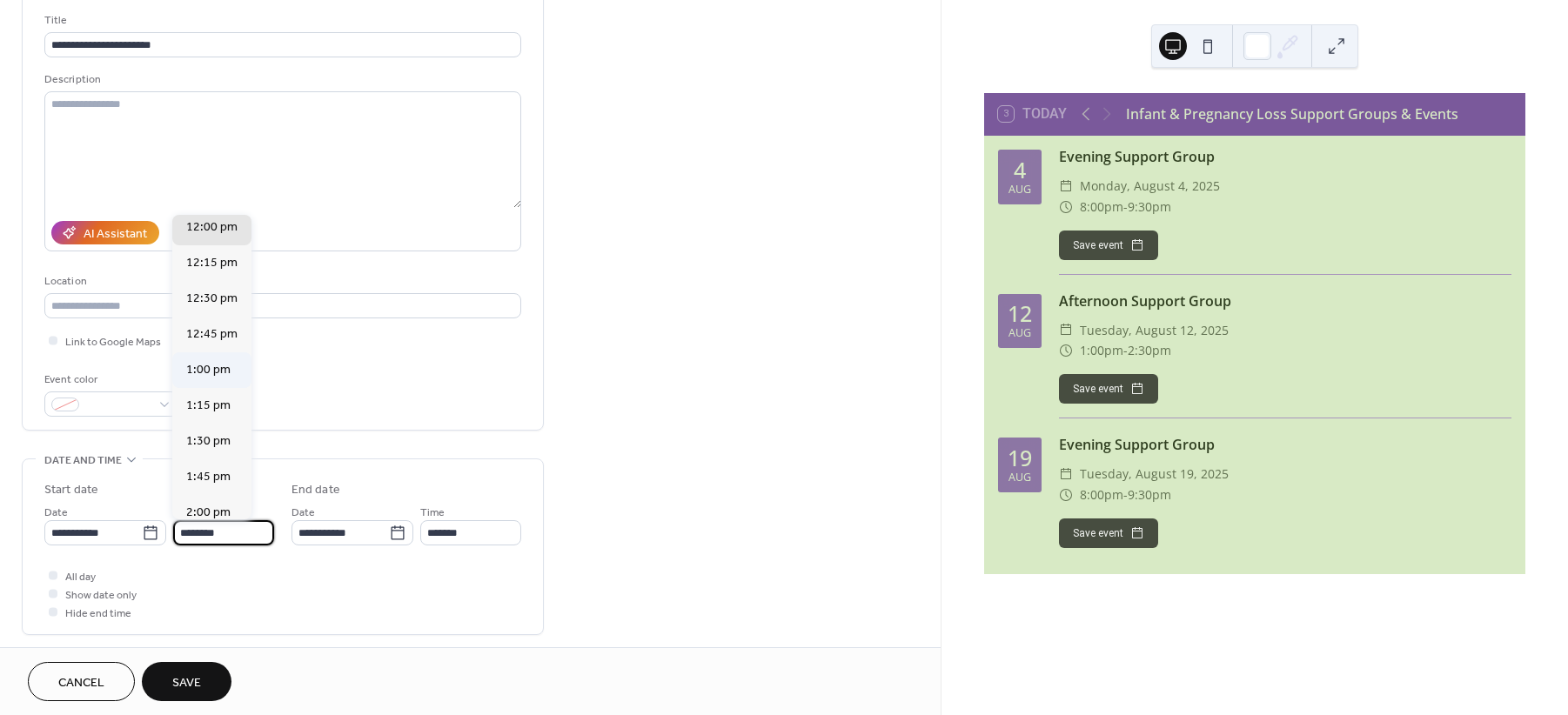 type on "*******" 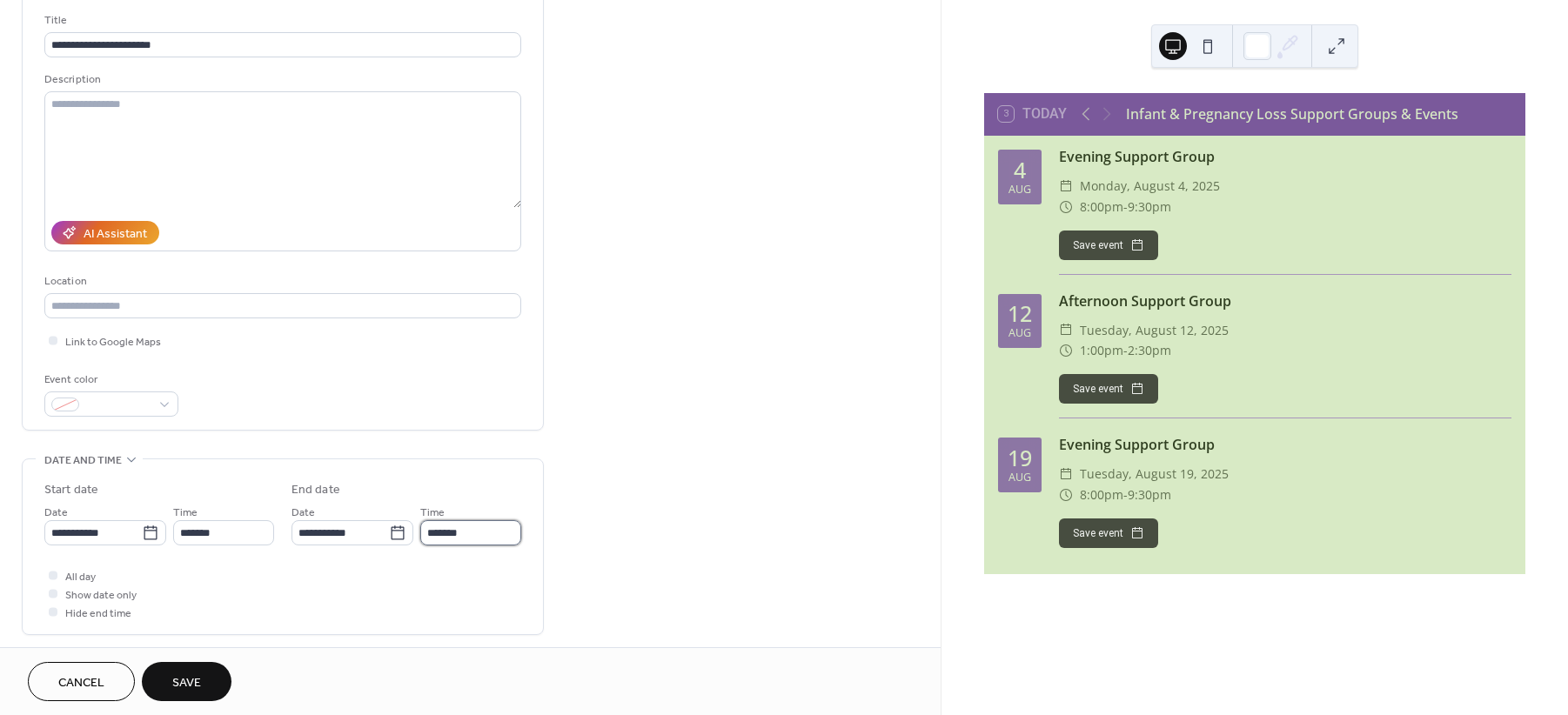 click on "*******" at bounding box center [471, 532] 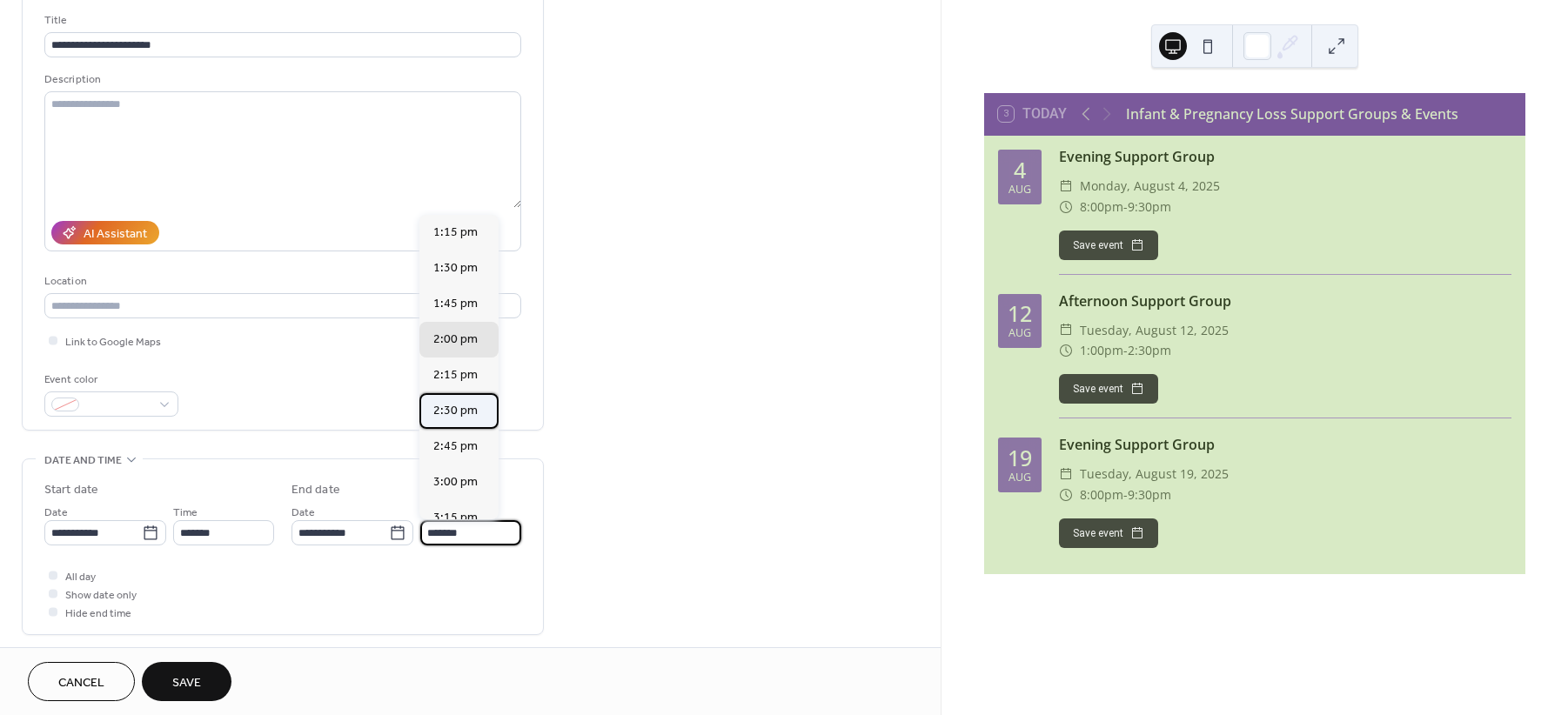 click on "2:30 pm" at bounding box center (455, 410) 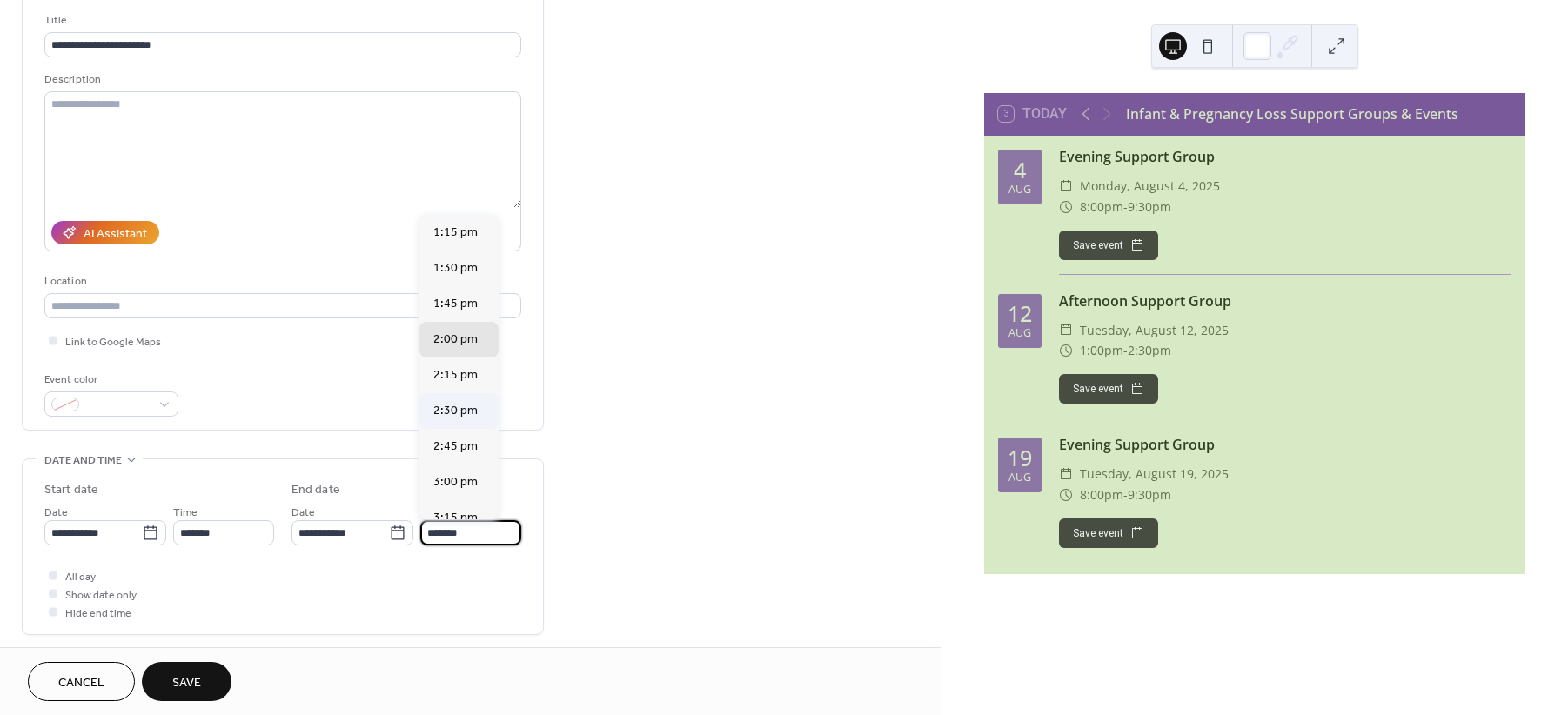 type on "*******" 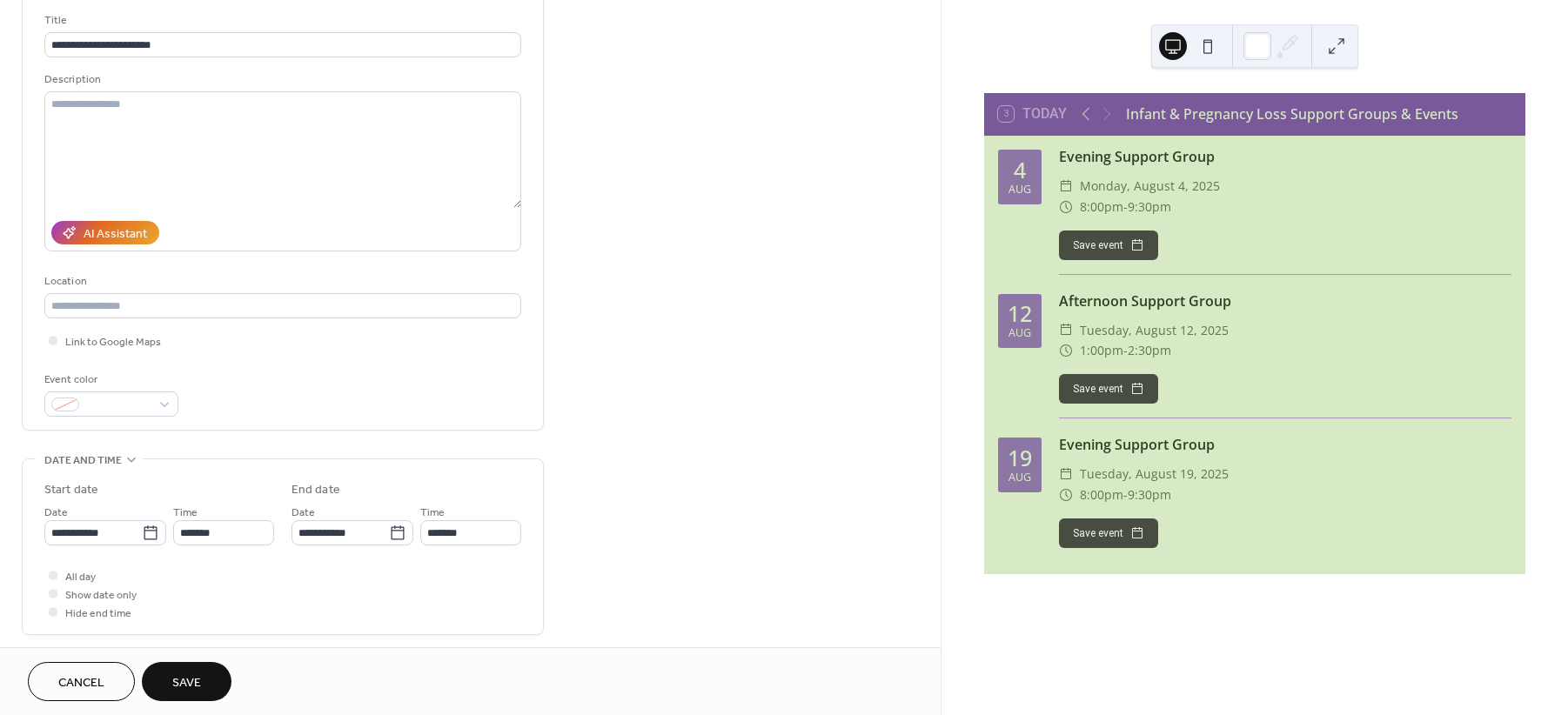 click on "Save" at bounding box center (186, 681) 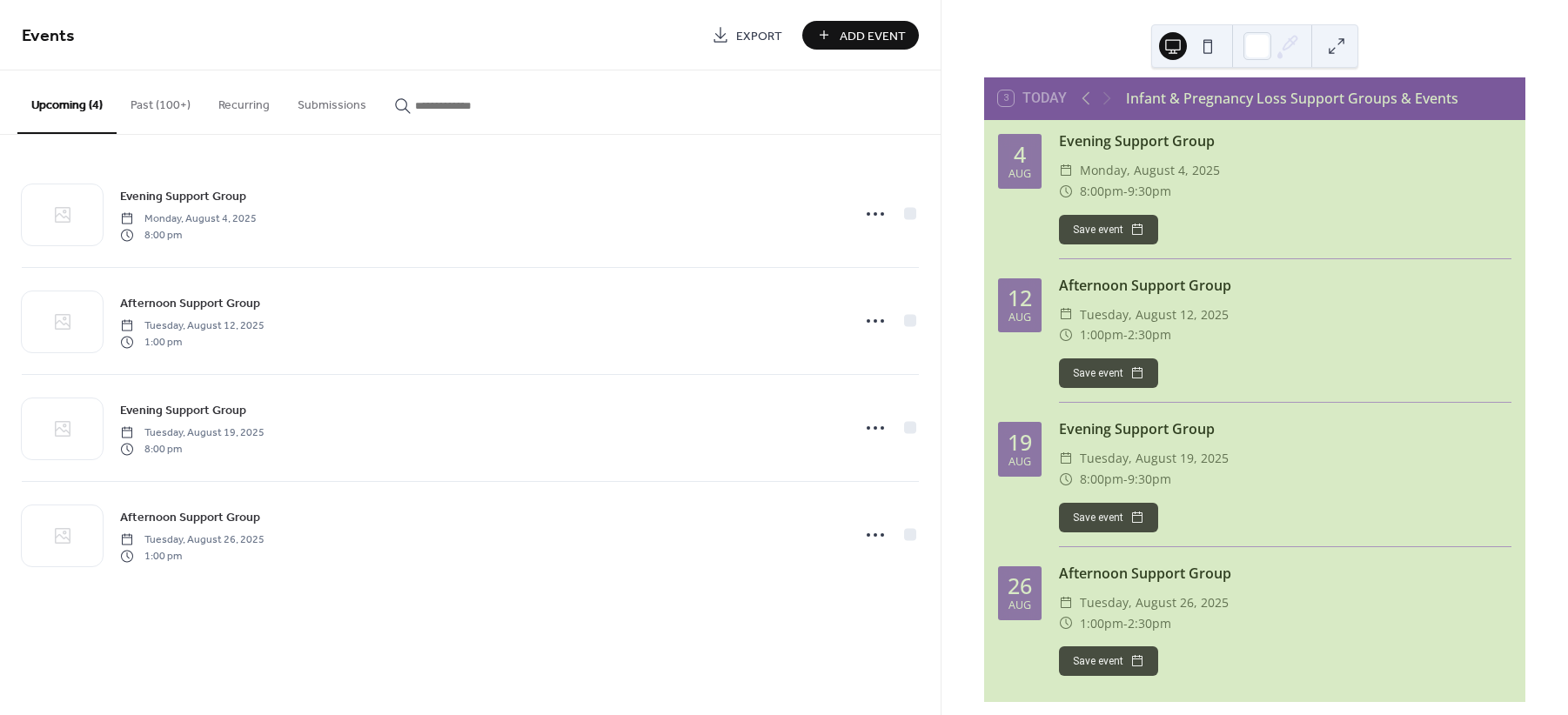 scroll, scrollTop: 30, scrollLeft: 0, axis: vertical 